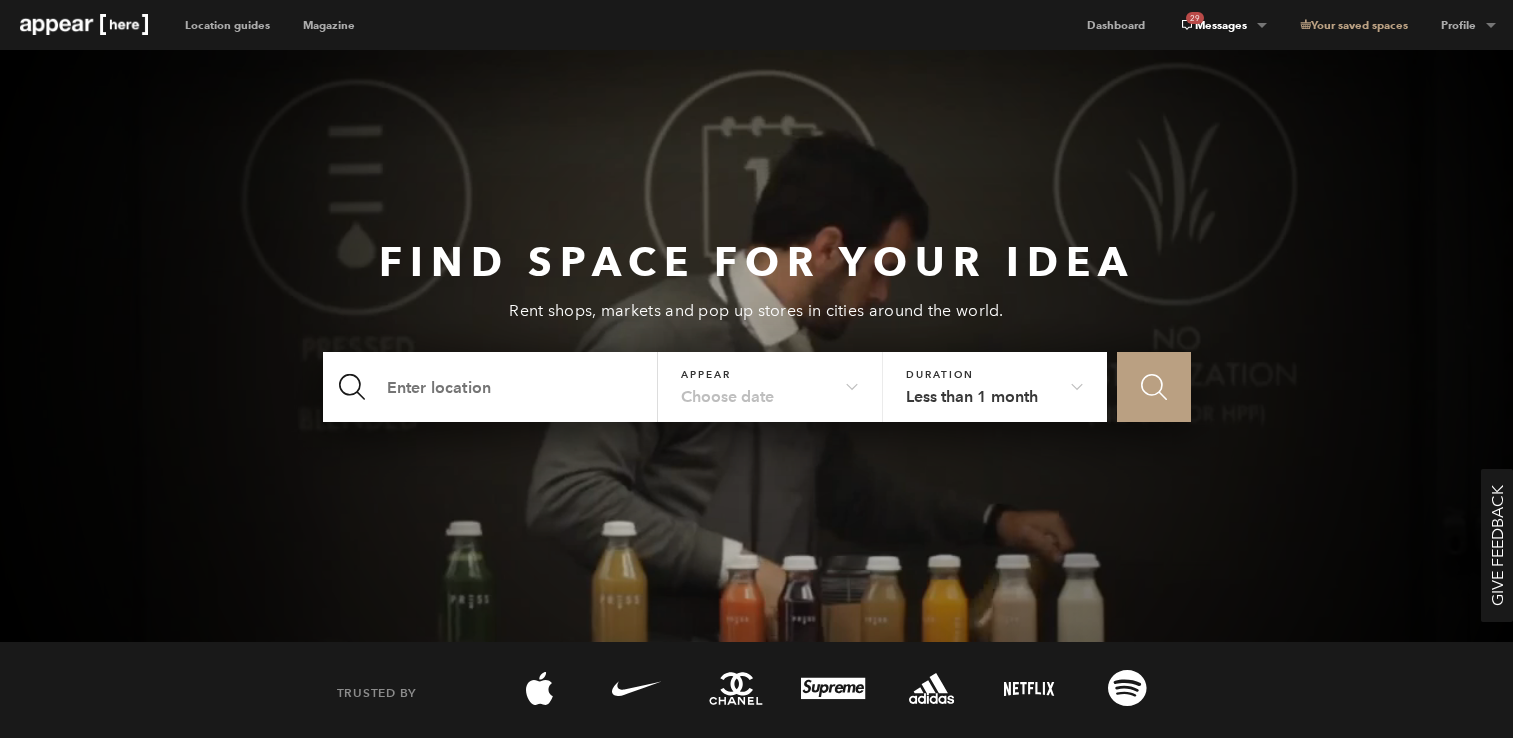 scroll, scrollTop: 0, scrollLeft: 0, axis: both 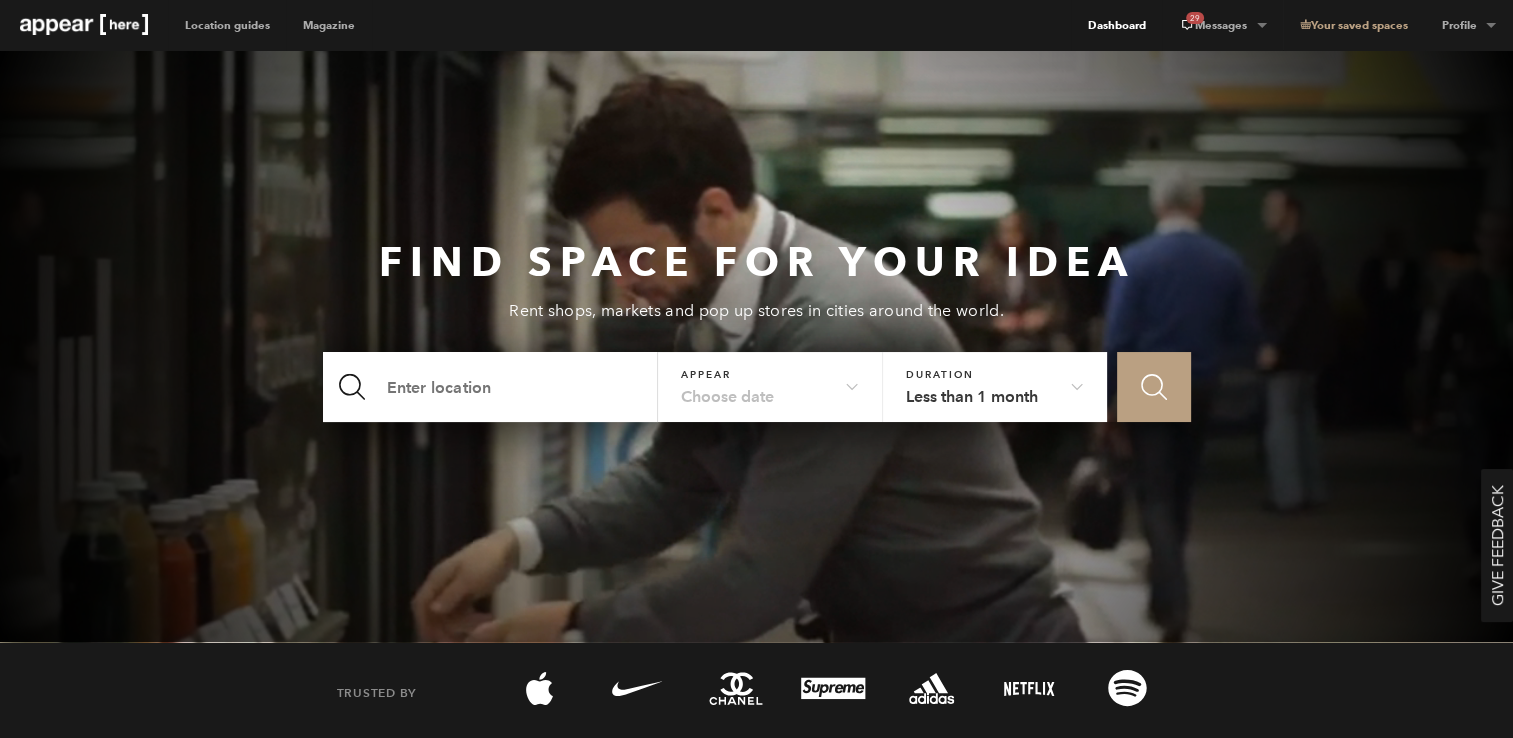 click on "Dashboard" at bounding box center [1116, 25] 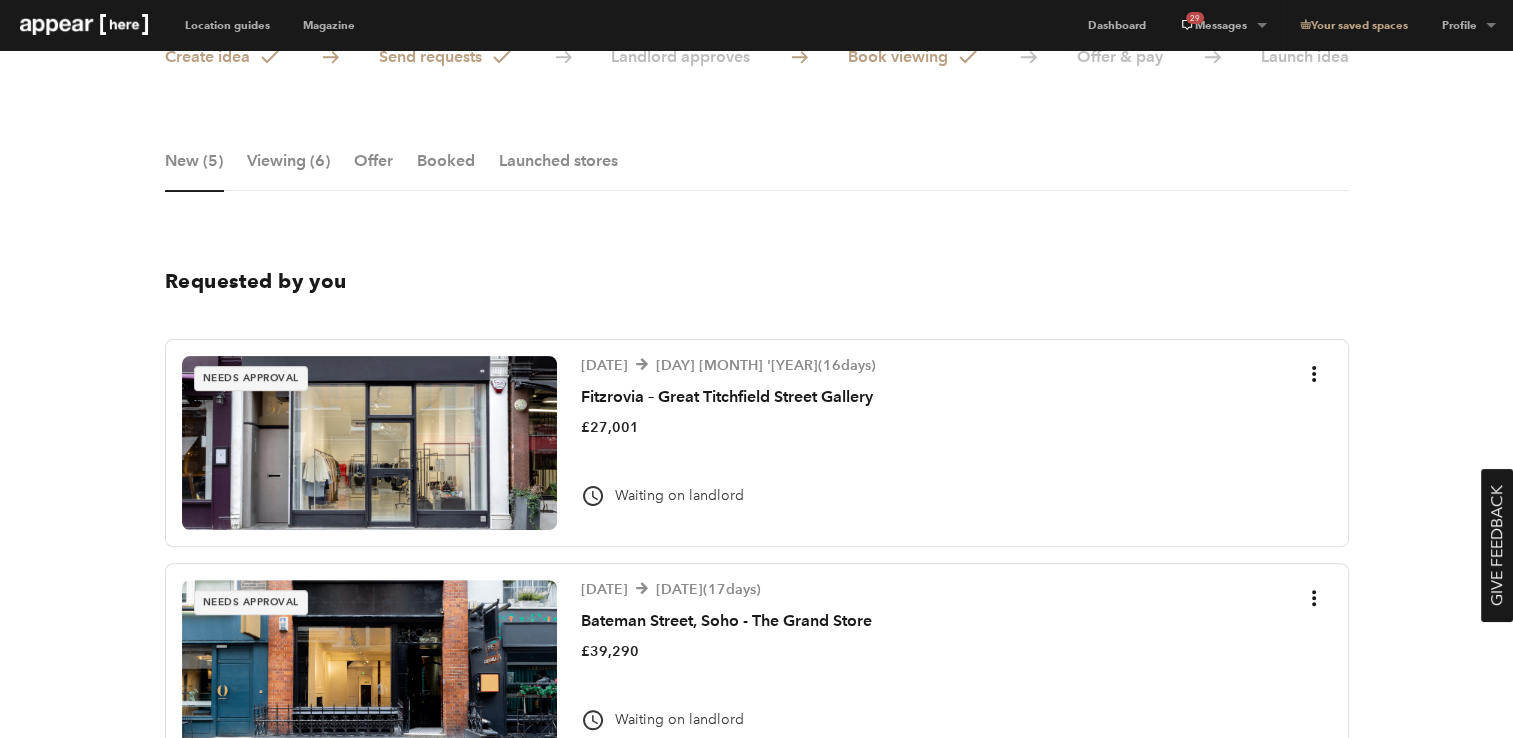 scroll, scrollTop: 431, scrollLeft: 0, axis: vertical 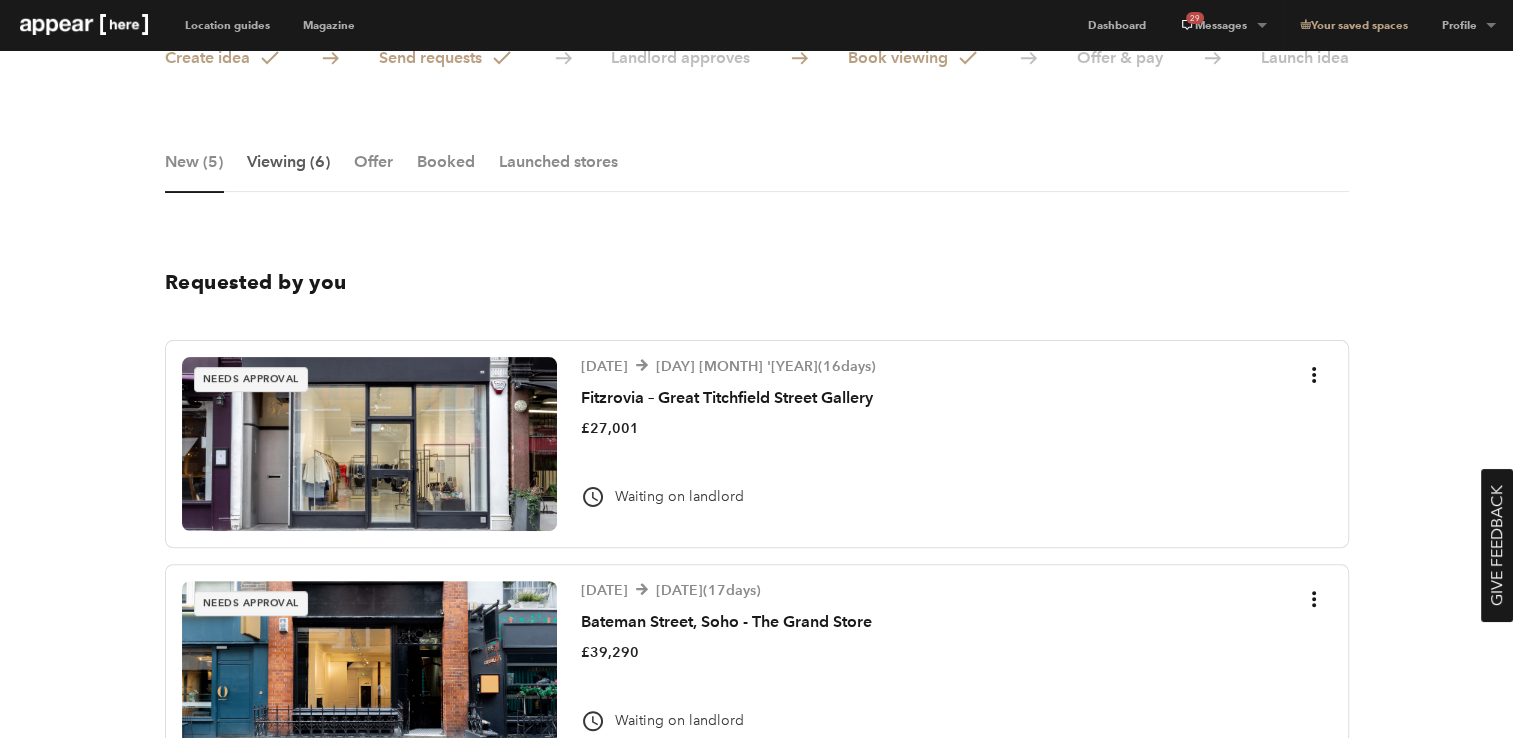 click on "Viewing   (6)" at bounding box center (288, 172) 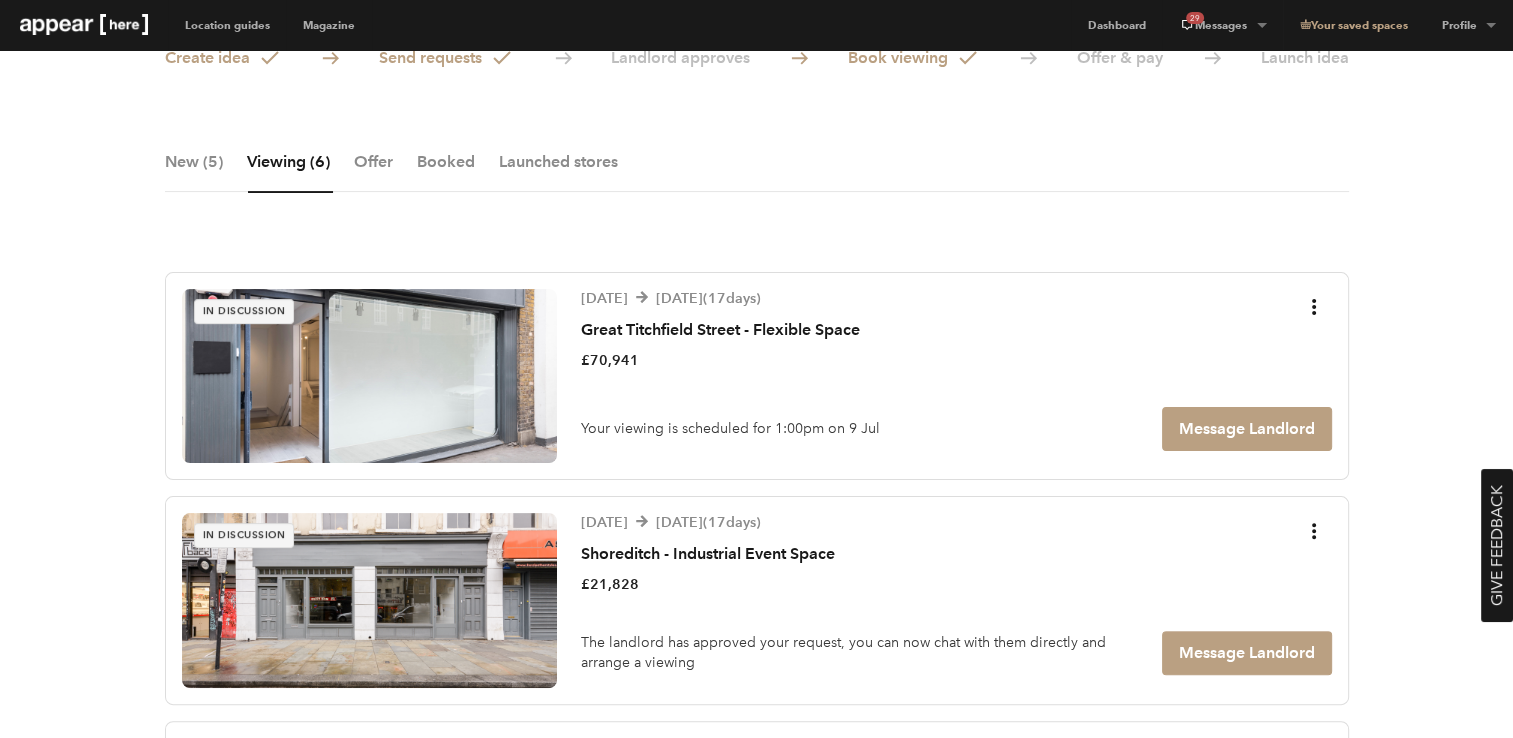 click on "Idea All Ideas Chevron-up Your concierges  Zain +  1  more
Create idea
Send requests
Landlord approves
Book viewing
Offer & pay
Launch idea New   (5) Viewing   (6) Offer   Booked   Launched stores   In discussion 27 December '25
12 January '26  ( 17  days) Great Titchfield Street - Flexible Space £70,941
Your viewing is scheduled for 1:00pm on 9 Jul Message Landlord In discussion 27 December '25
12 January '26  ( 17  days) Shoreditch - Industrial Event Space £21,828
The landlord has approved your request, you can now chat with them directly and arrange a viewing Message Landlord In discussion 27 December '25
11 January '26  ( 16  days) Old Street - Event Arch £71,904
The landlord has proposed some viewing times, please select the one that works best for you Message Landlord Accept Viewing" at bounding box center (756, 854) 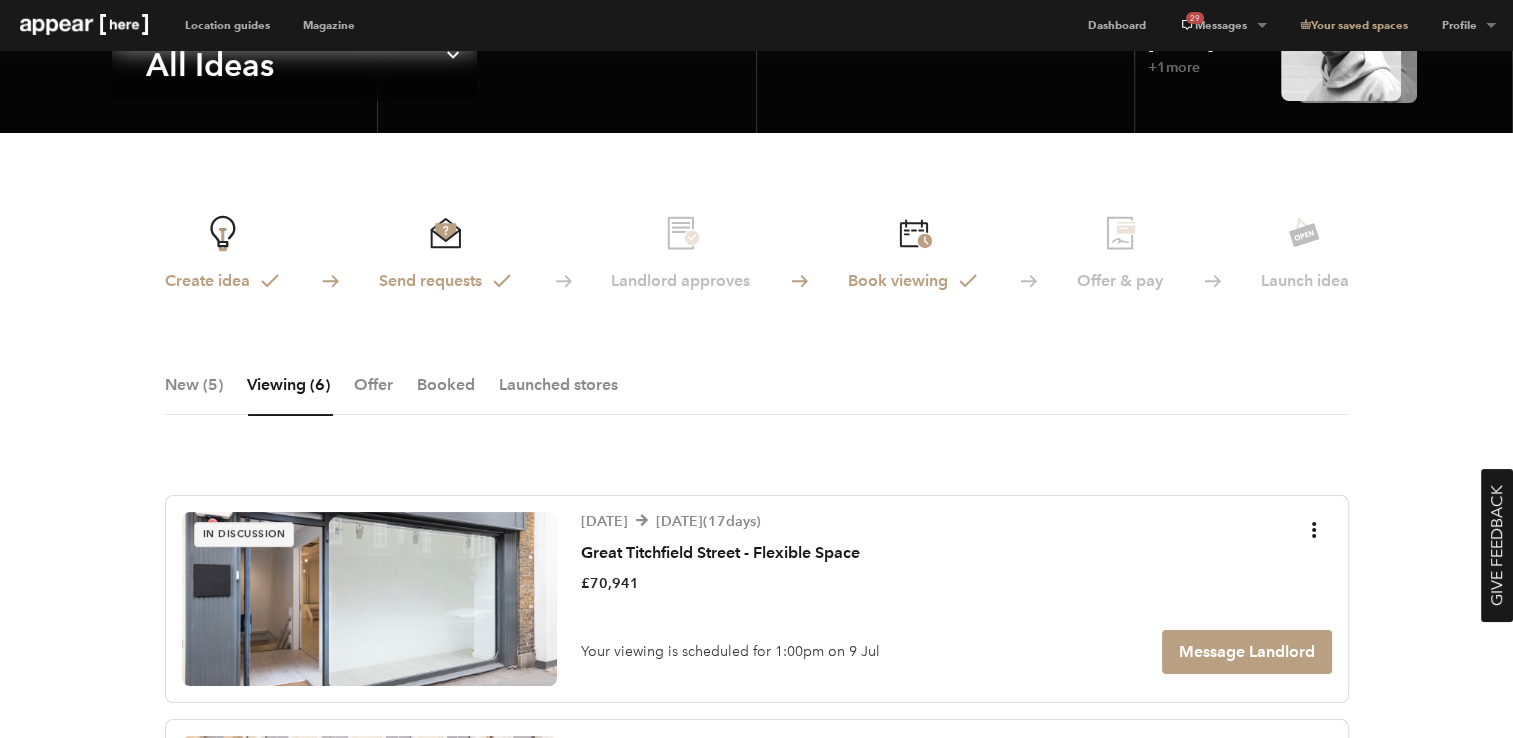 scroll, scrollTop: 207, scrollLeft: 0, axis: vertical 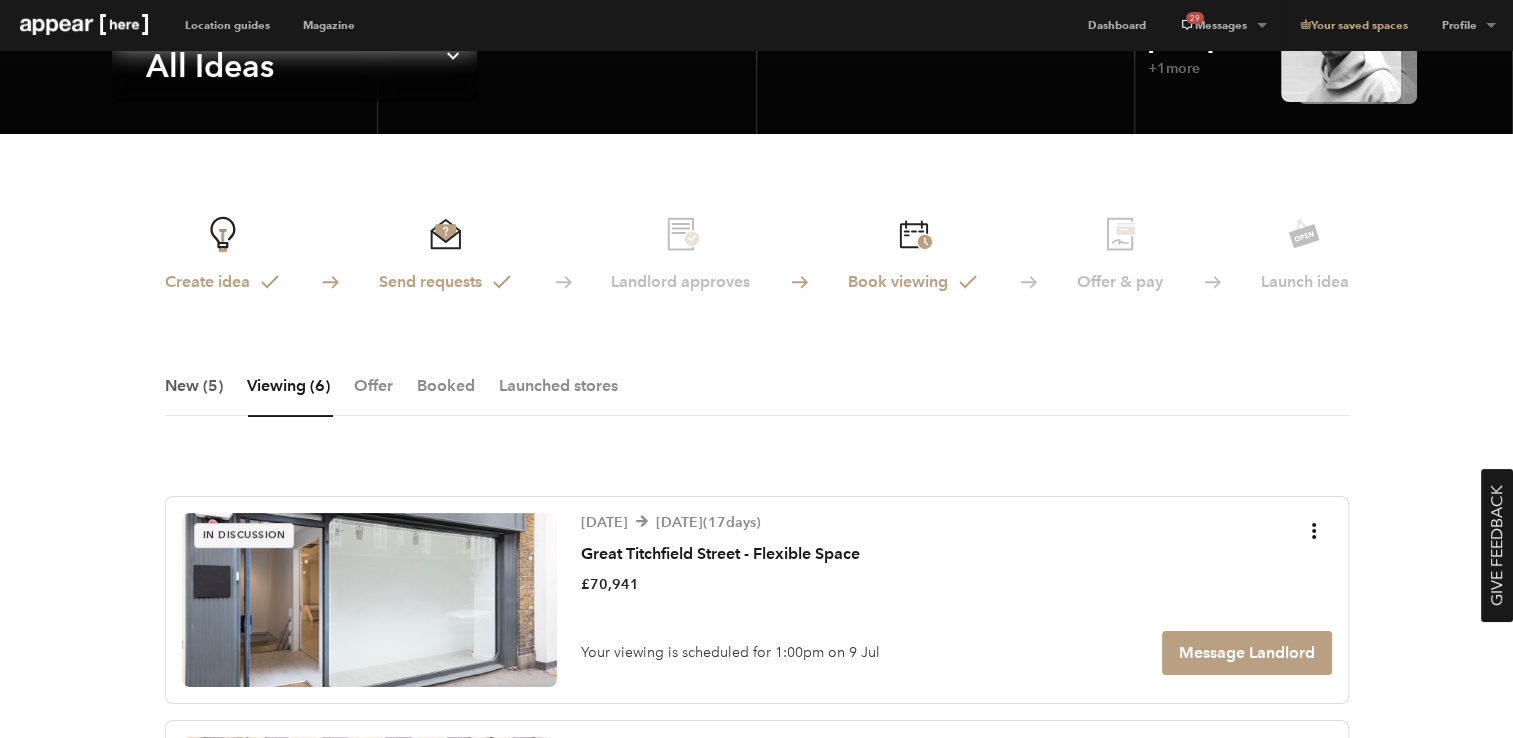 click on "New   (5)" at bounding box center (194, 396) 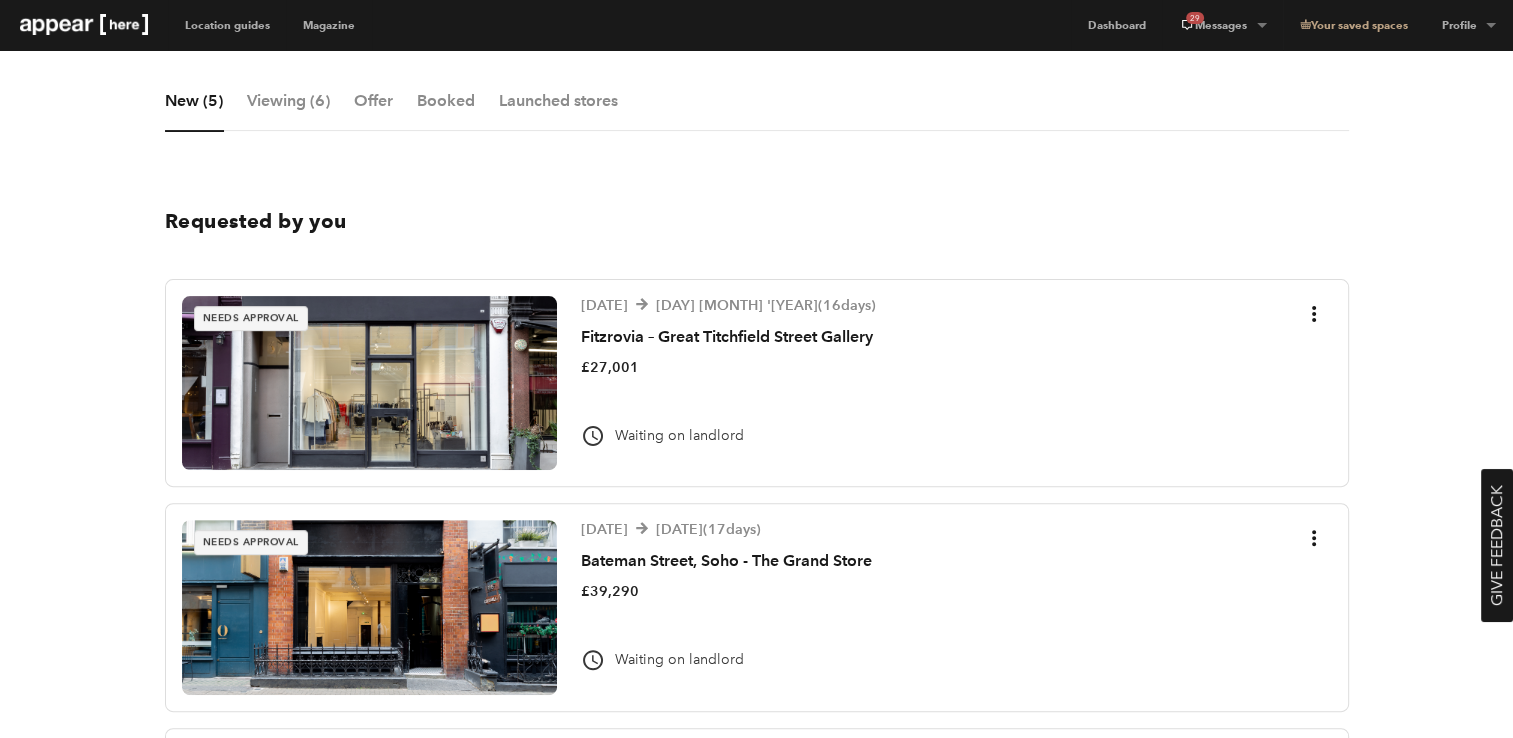 scroll, scrollTop: 492, scrollLeft: 0, axis: vertical 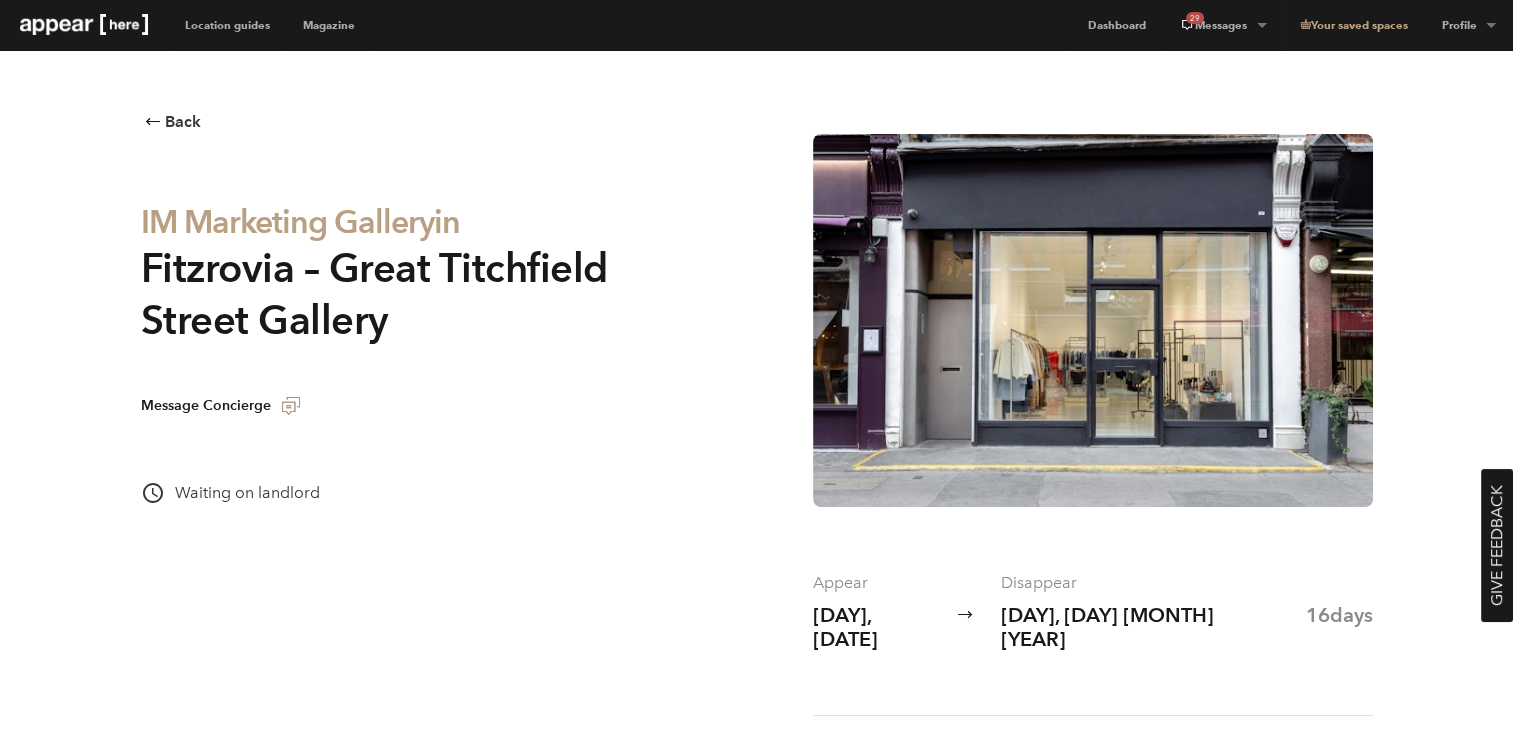 click at bounding box center [1093, 320] 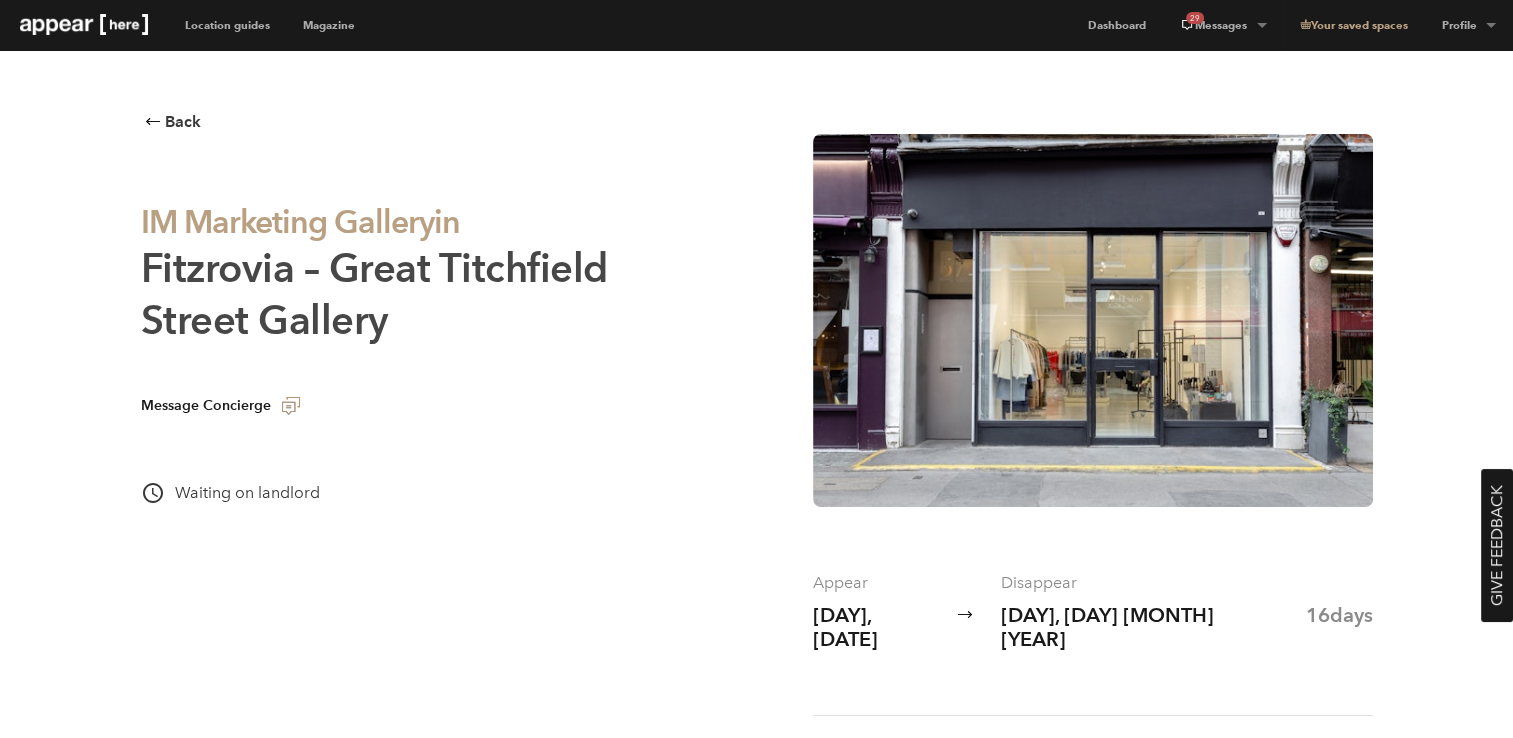 click on "Fitzrovia – Great Titchfield Street Gallery" at bounding box center (374, 294) 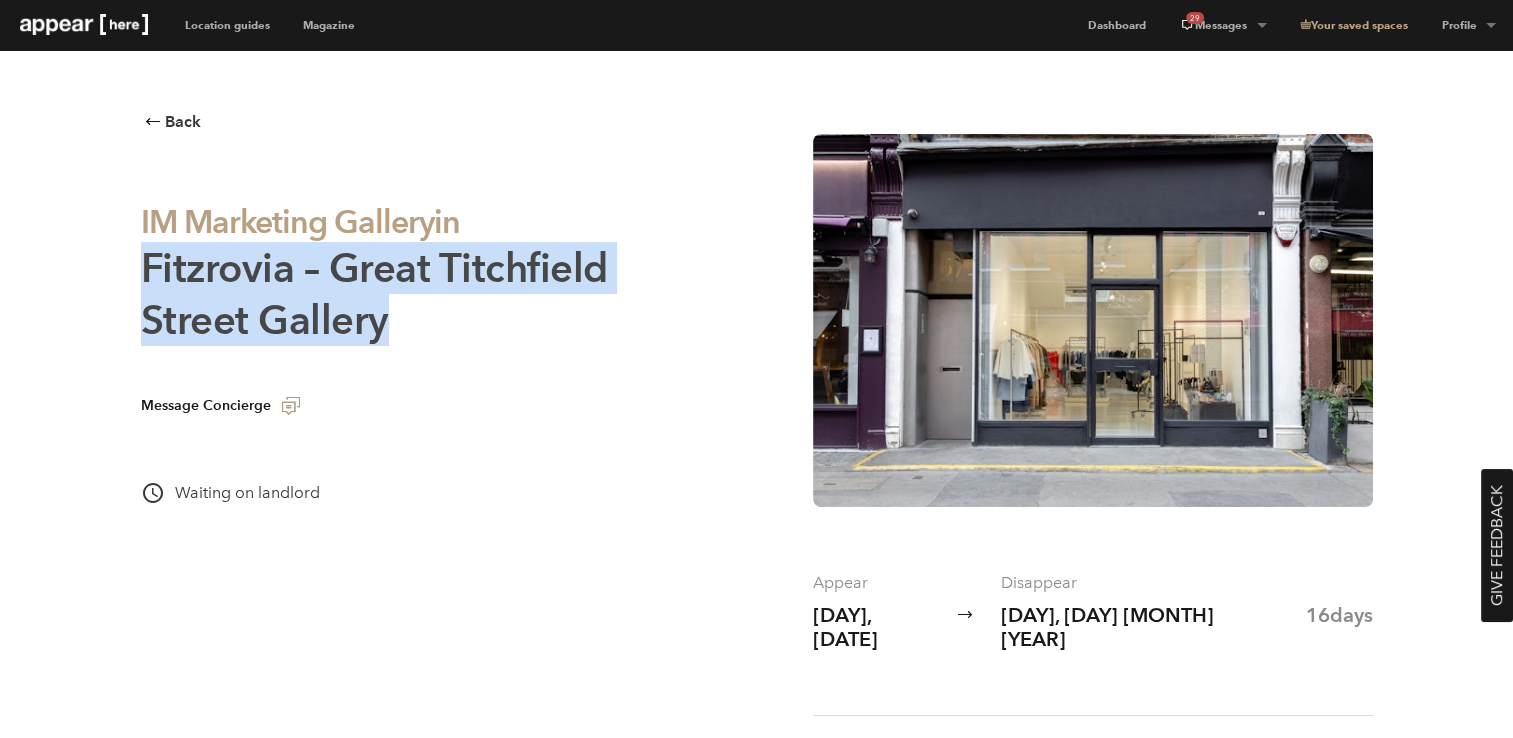 drag, startPoint x: 119, startPoint y: 262, endPoint x: 381, endPoint y: 330, distance: 270.68063 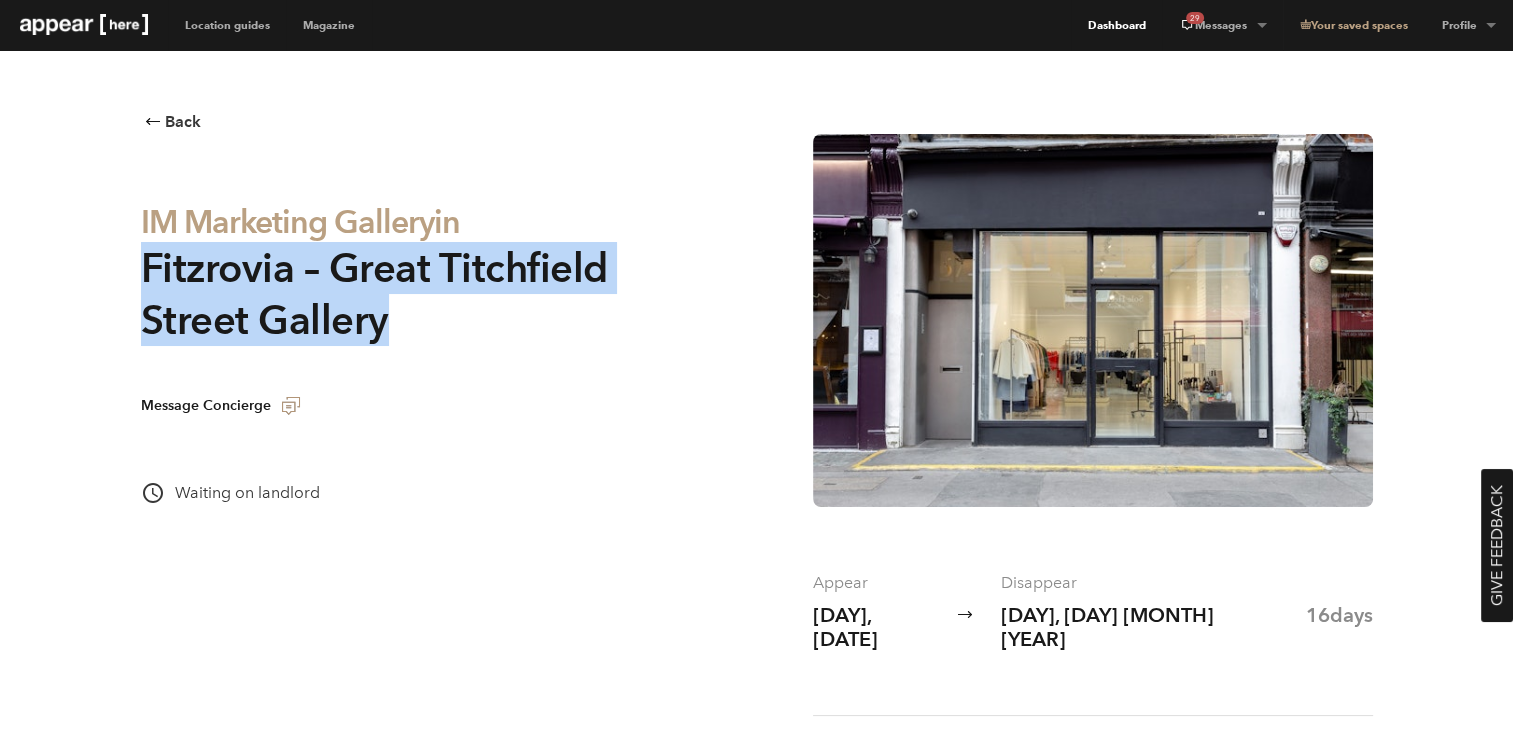 click on "Dashboard" at bounding box center [1116, 25] 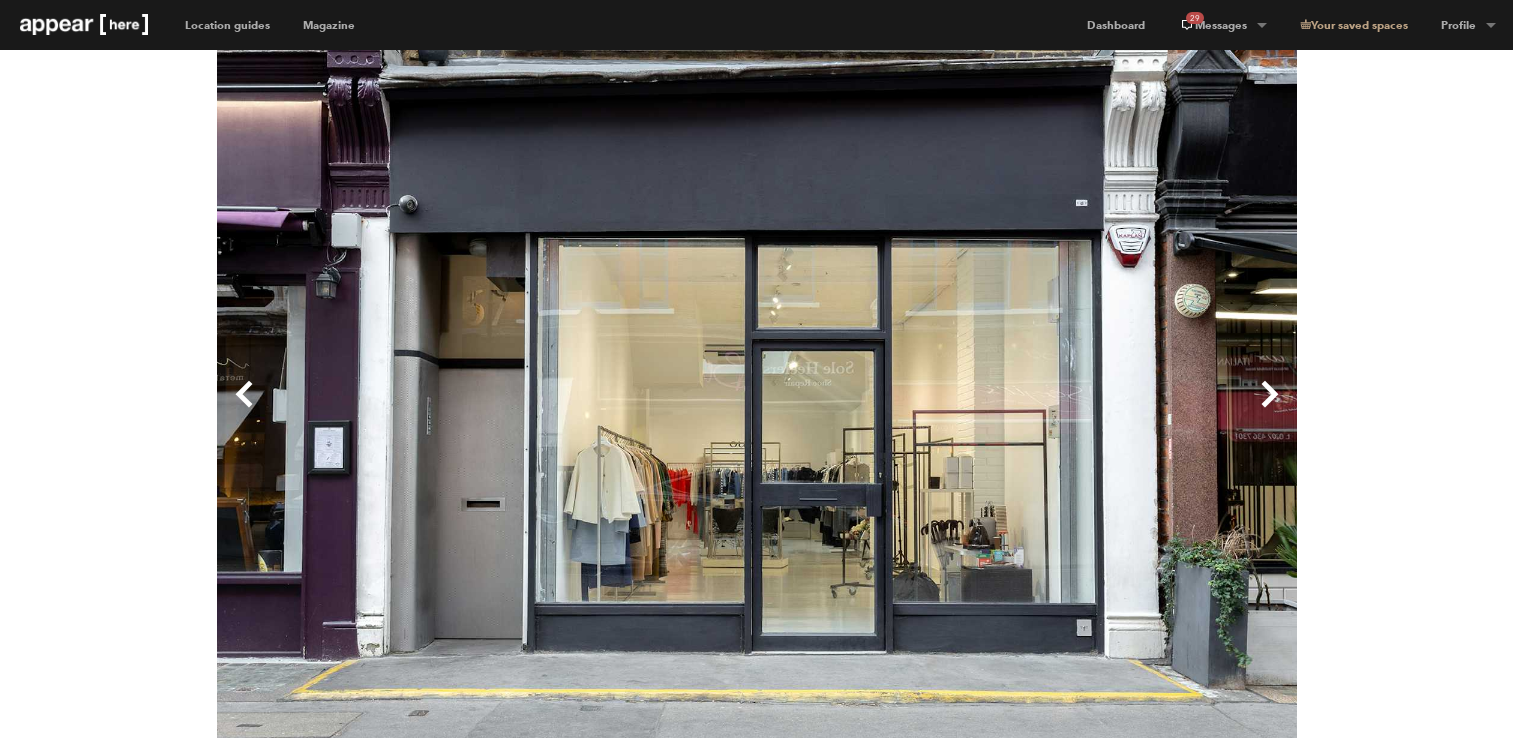 scroll, scrollTop: 0, scrollLeft: 0, axis: both 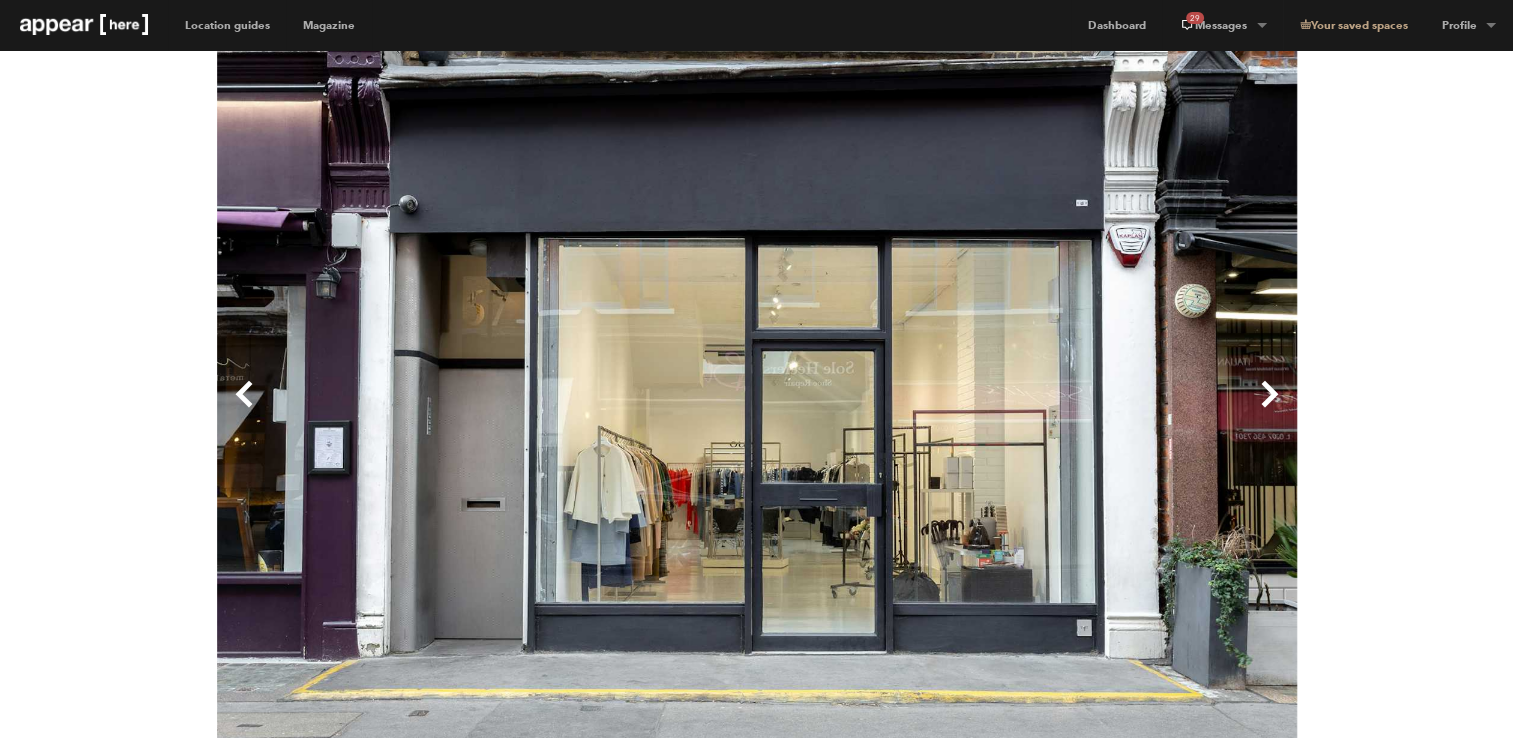 click on "Next" at bounding box center [1027, 410] 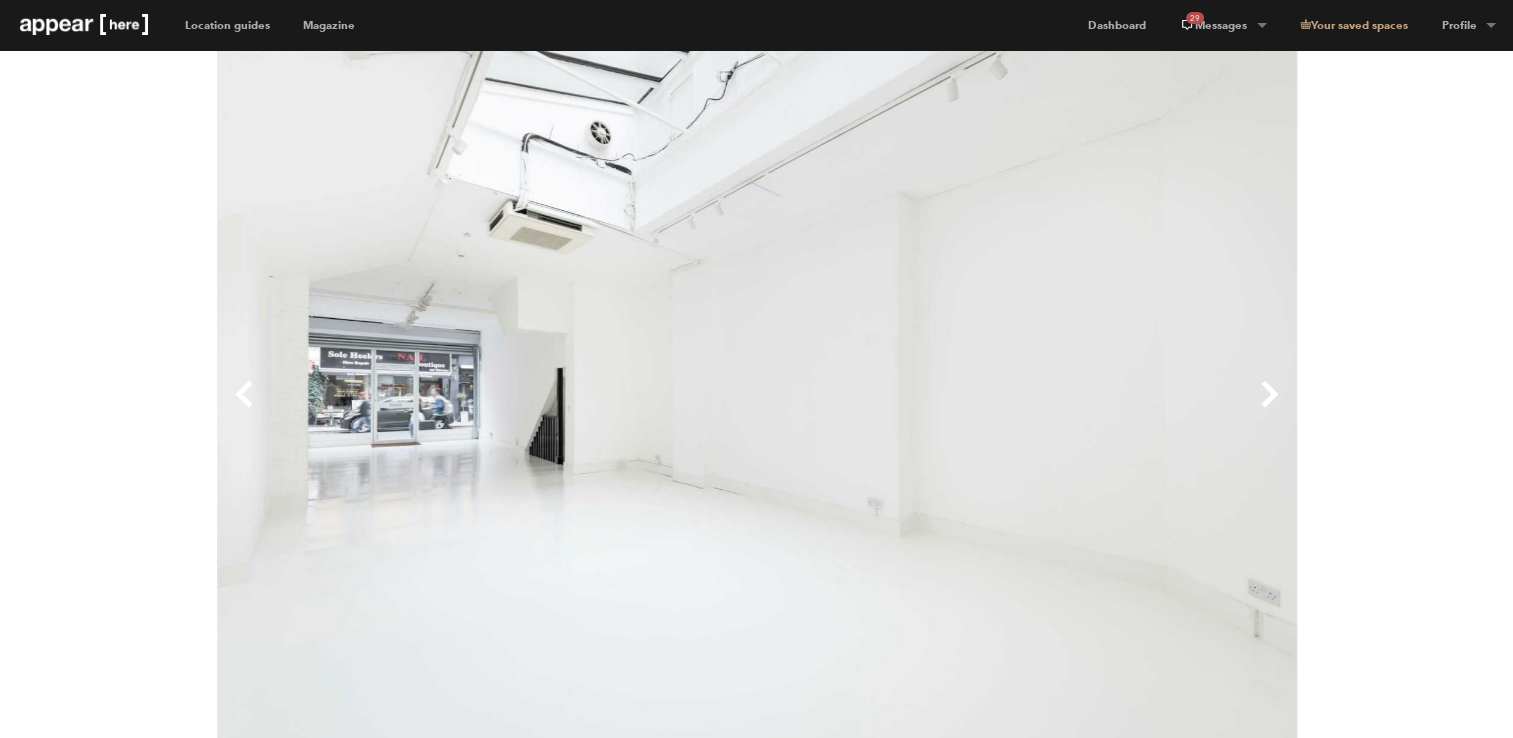 click on "Next" at bounding box center (1027, 410) 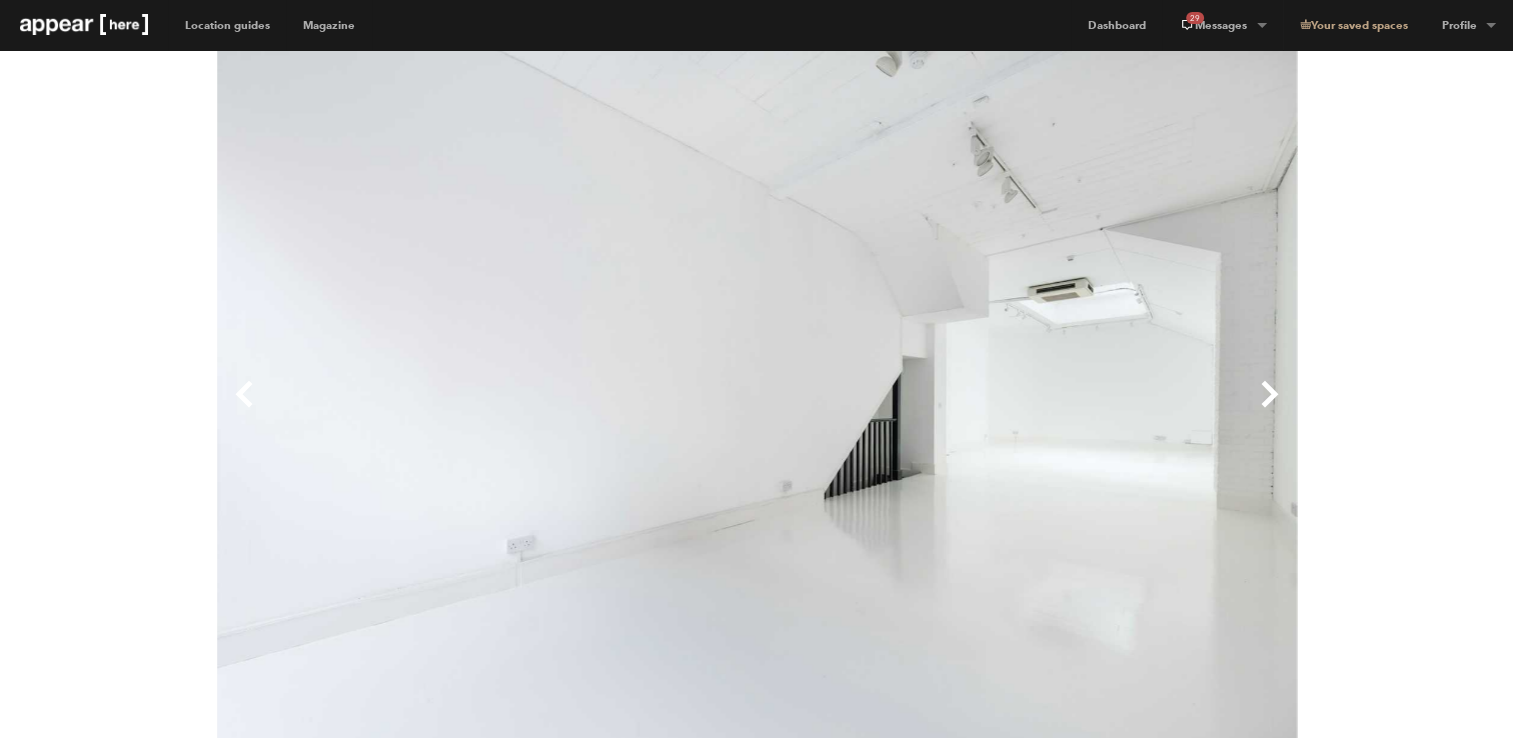 click on "Next" at bounding box center (1027, 410) 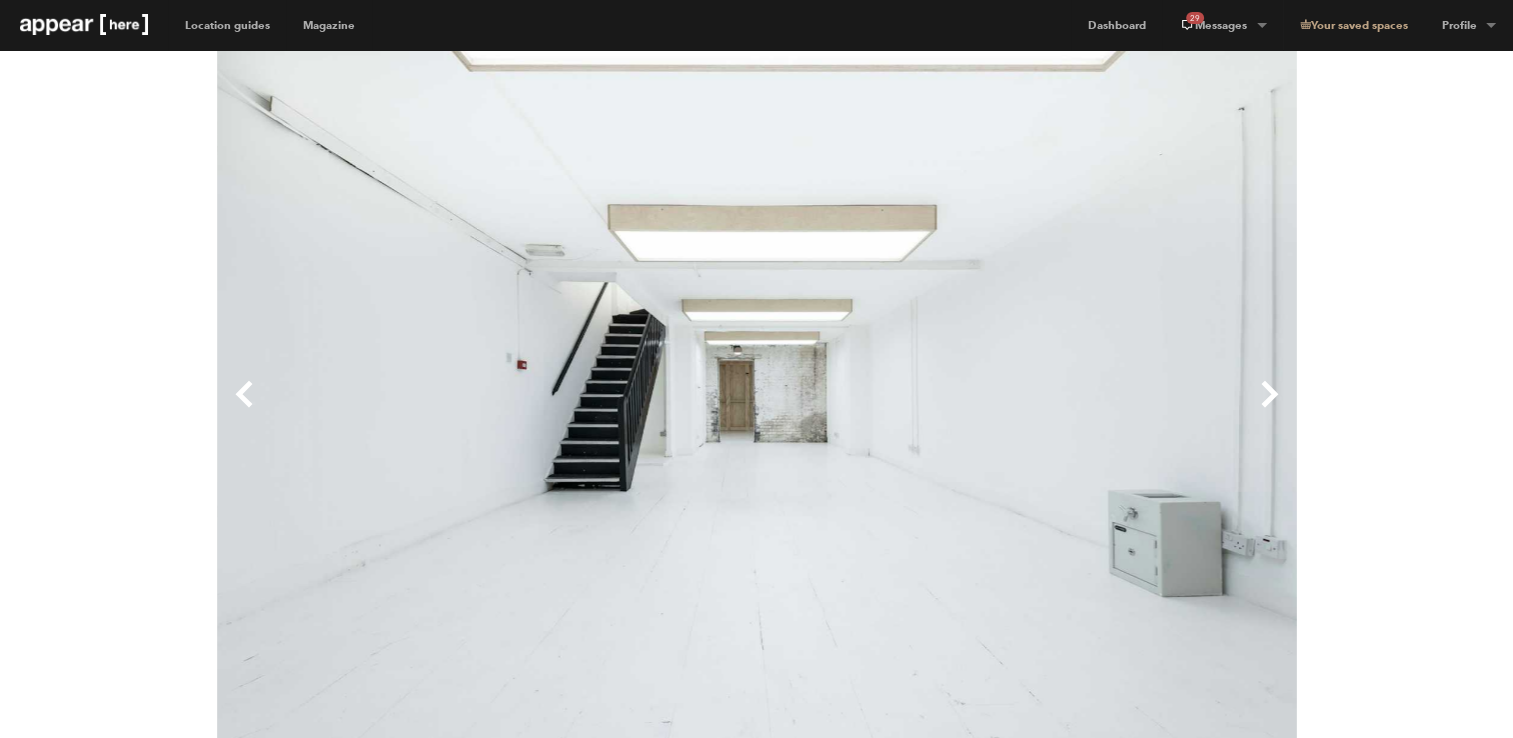 click on "Next" at bounding box center [1027, 410] 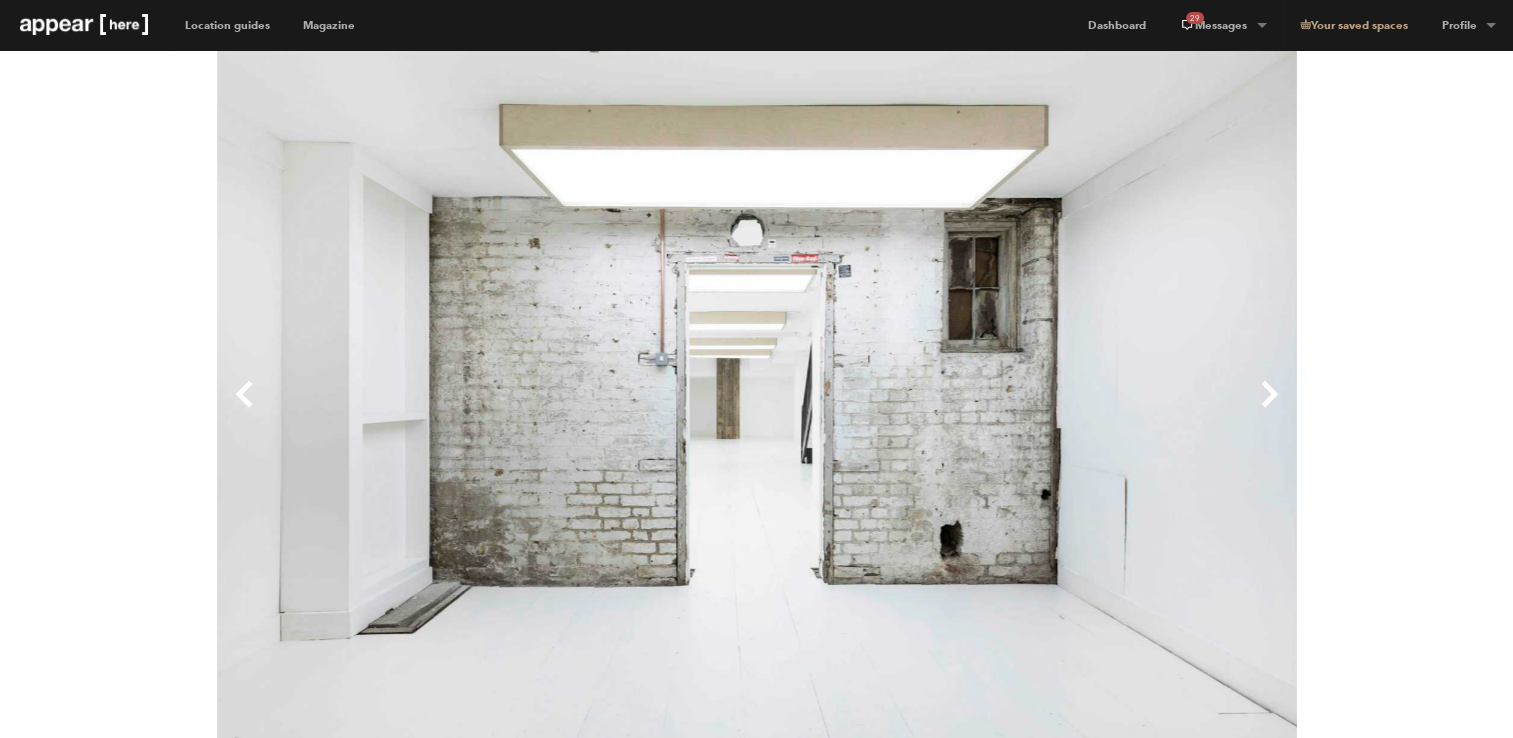 click on "Next" at bounding box center (1027, 410) 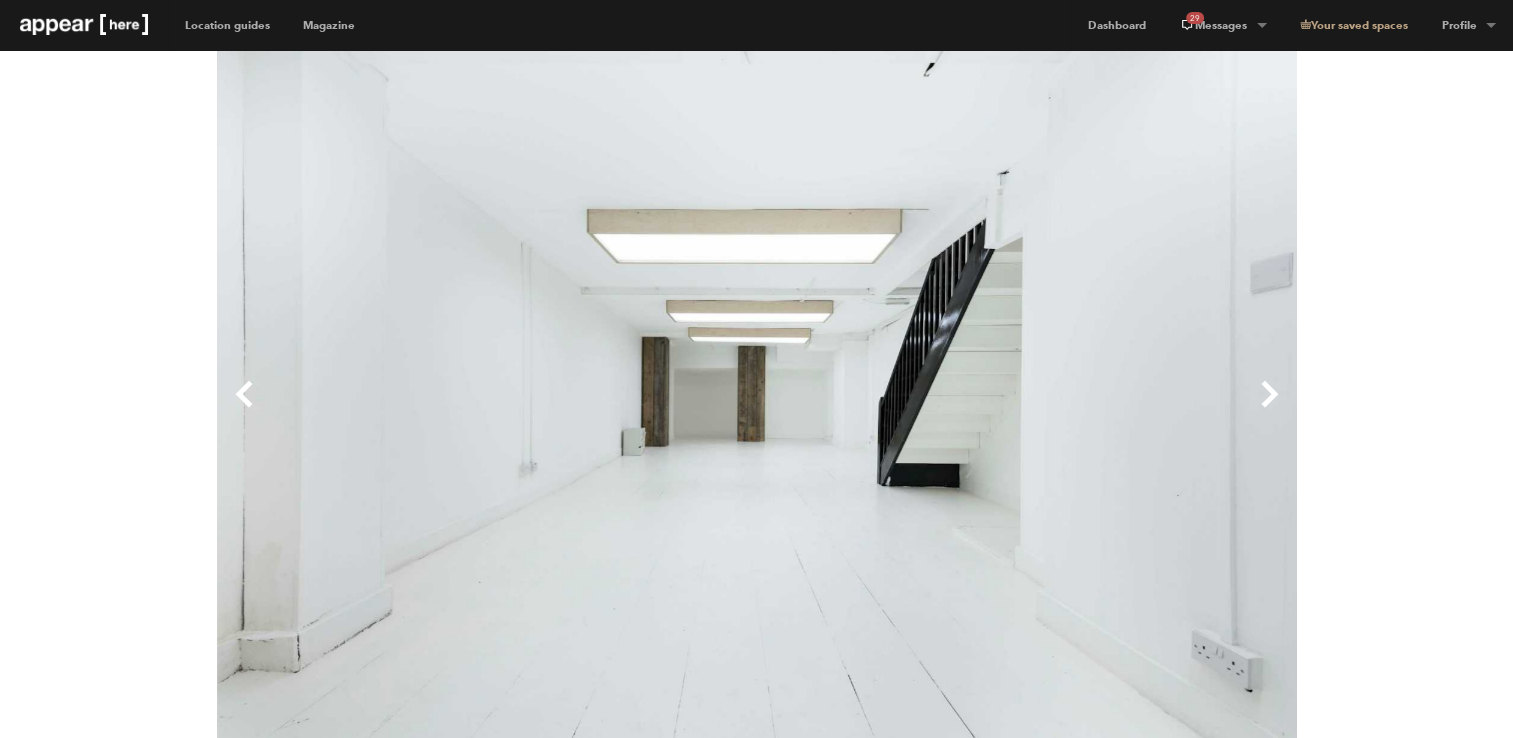 click on "Next" at bounding box center [1027, 410] 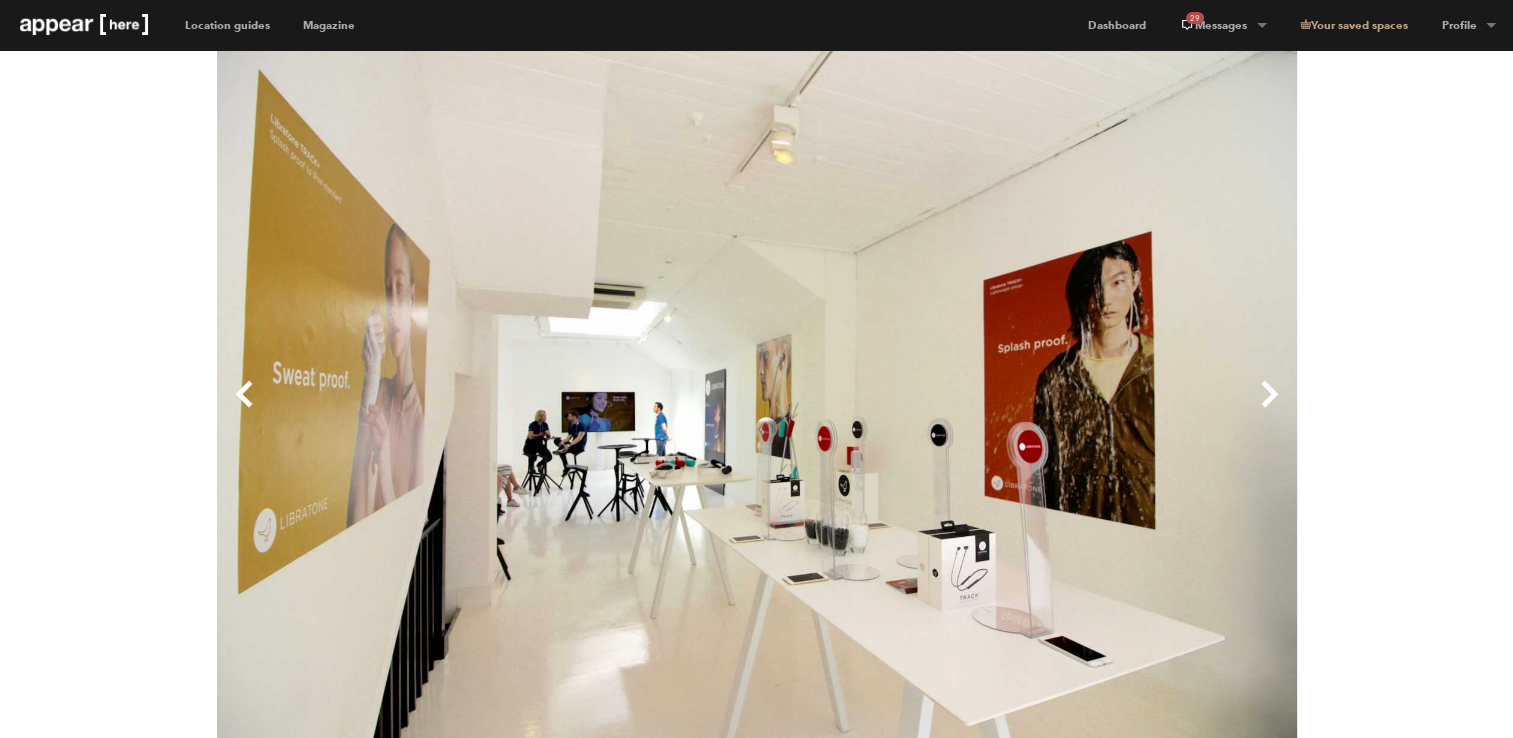 click on "Previous   Next Fitzrovia – Great Titchfield Street Gallery London Bloomsbury & Fitzrovia Fitzrovia – Great Titchfield Street Gallery
Location
Floorplan
3D tour 1650   sqft Retail Bar & Restaurant Event Shop Share Unique A little about this space
Show more Chevron-up 1 day minimum booking Discounts may apply when booking a week, a quarter, or more than a month. Amenities (7 available) Lighting Basement Wifi Heating Toilets Security system Show more Chevron-up Home truths You won’t be surrounded by retail brands, but you will be in a busy, central location. There are discounts applied to hires of 3 days or longer. Please contact the gallery manager to discuss.  The prices quoted are for dry hire only. Prices quoted are for 9am-6pm hire only. Prices for later evening hire available upon request. License details A1 (Shops) Chevron-up Read more about our licenses in our   FAQs Opening hours Monday to Friday:   9:00 am  -  6:00 pm Weekend:   9:00 am  -  6:00 pm Space rules £1,800" at bounding box center (756, 1884) 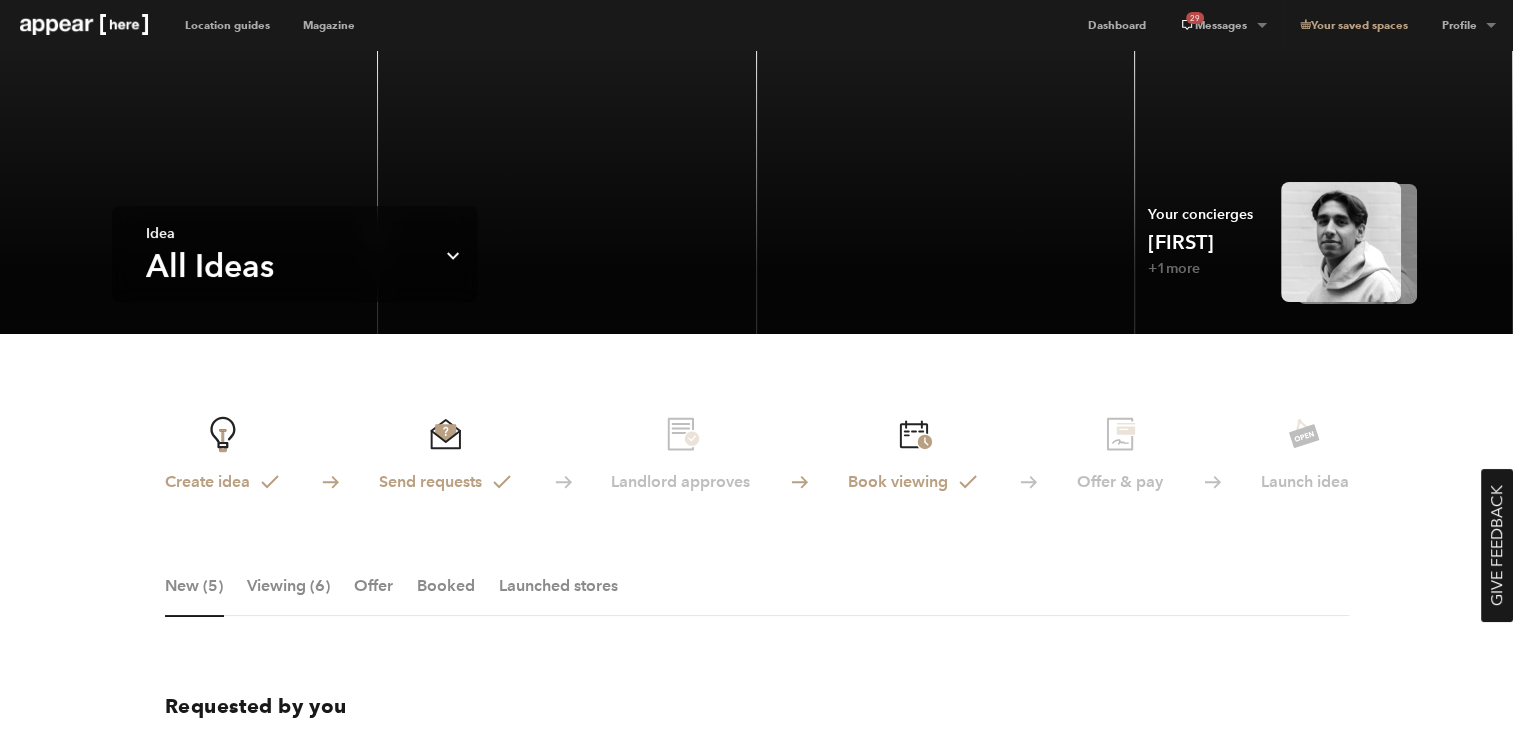scroll, scrollTop: 0, scrollLeft: 0, axis: both 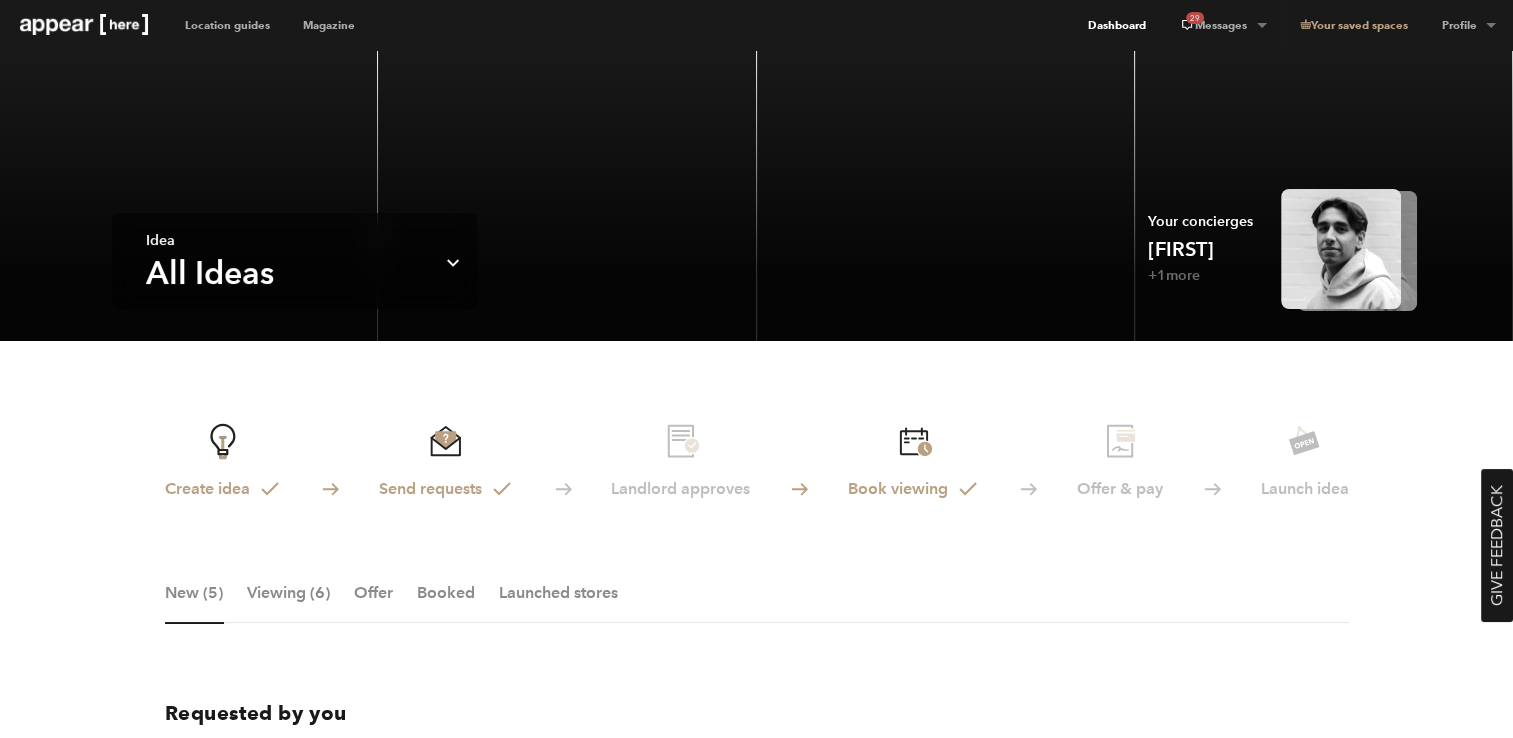 click on "Dashboard" at bounding box center [1116, 25] 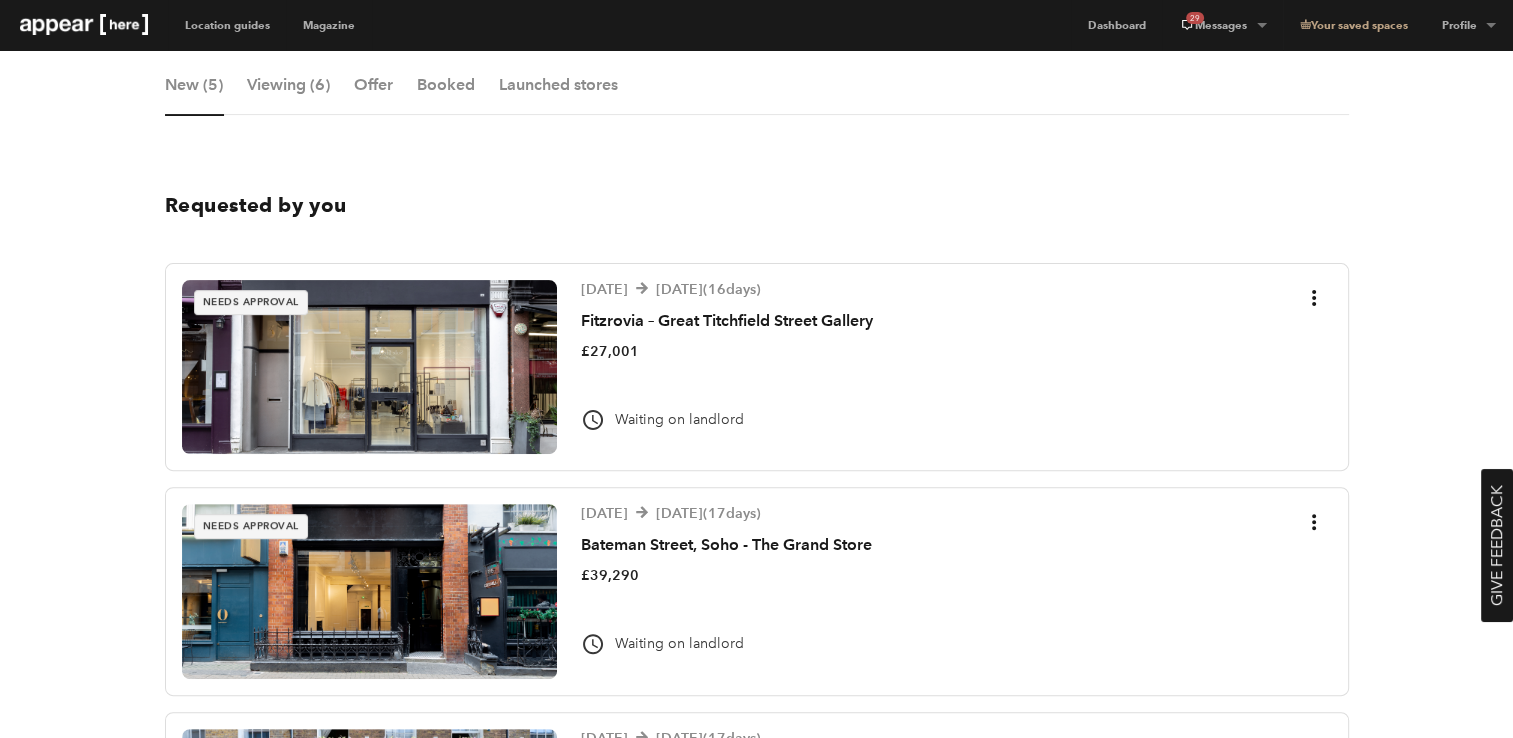 scroll, scrollTop: 944, scrollLeft: 0, axis: vertical 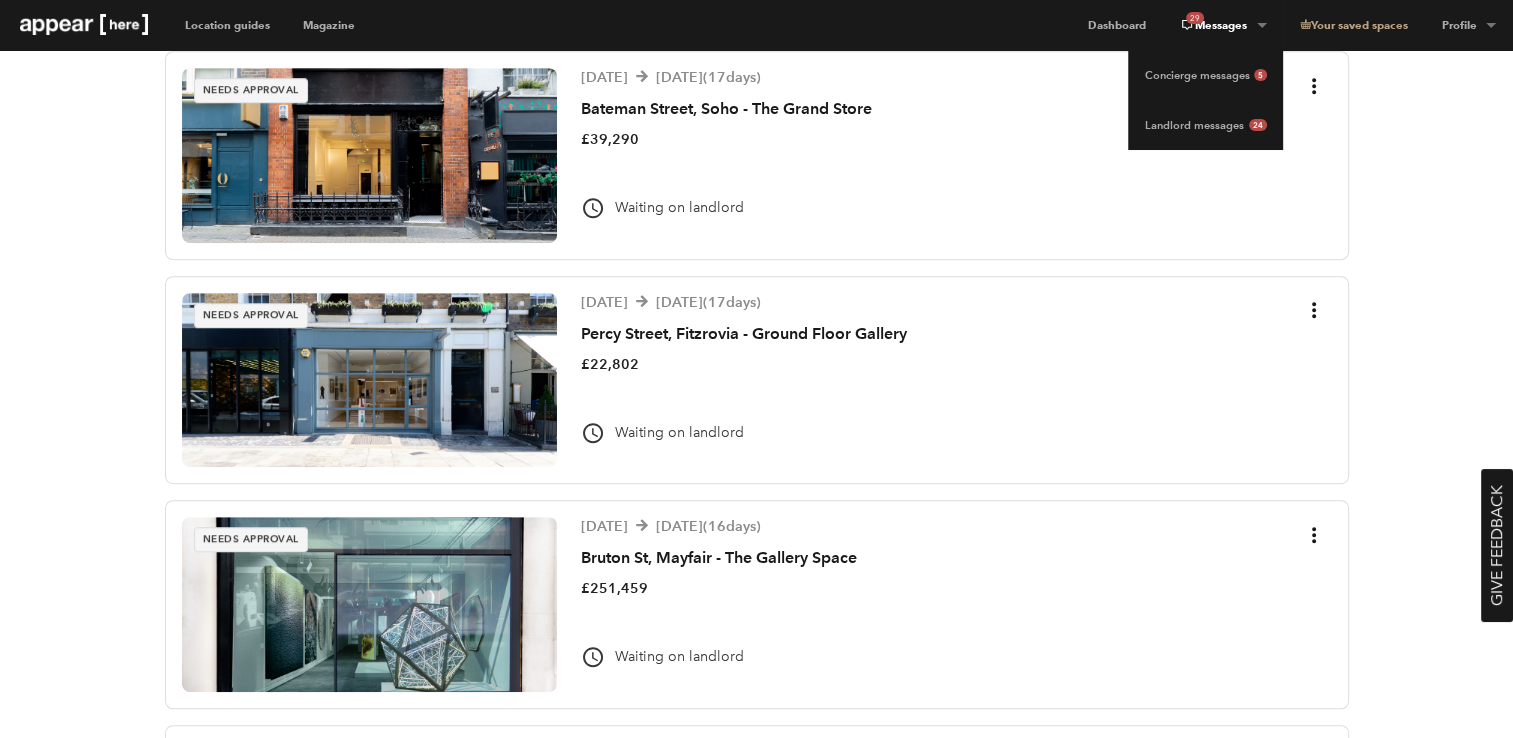 click on "29
Messages" at bounding box center [1222, 25] 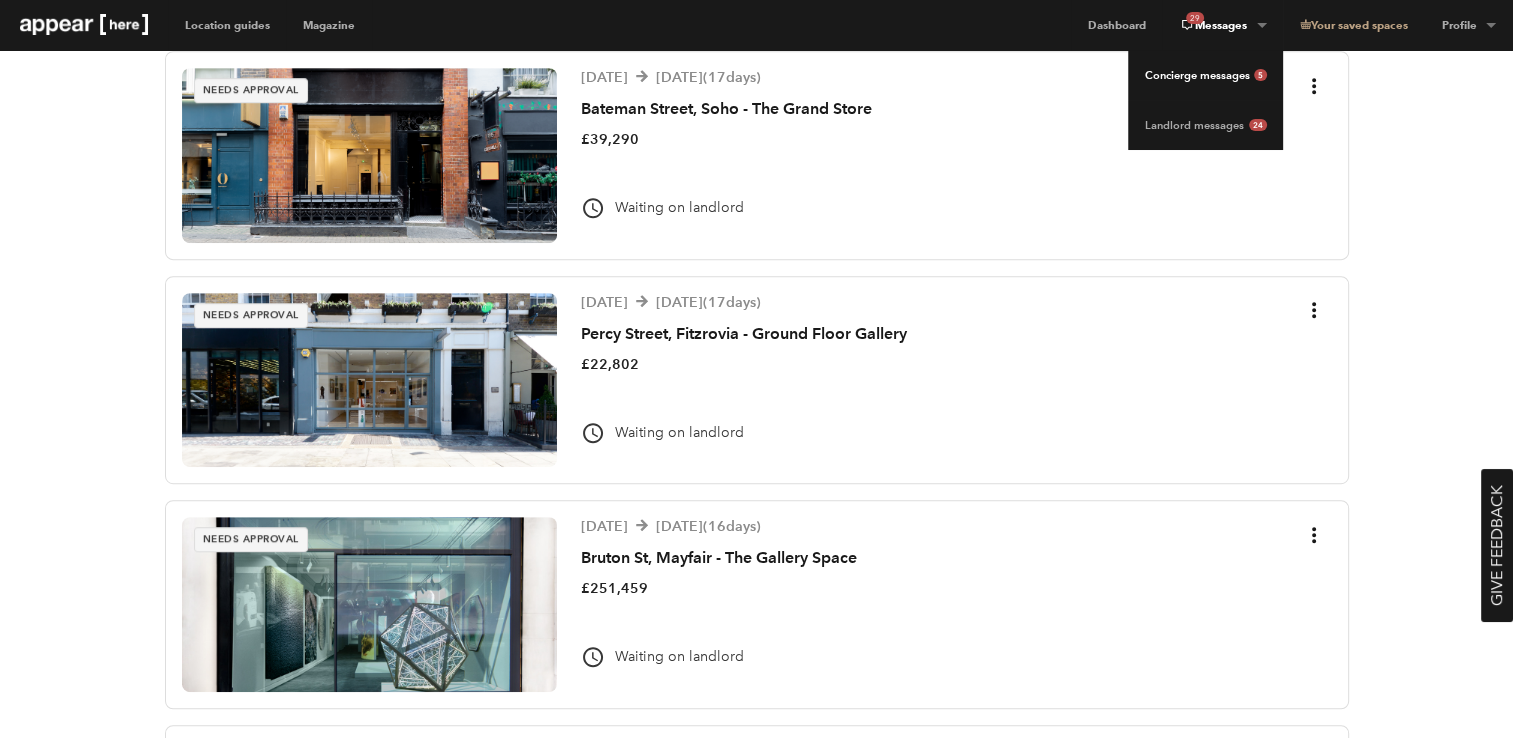 click on "Concierge messages
5" at bounding box center (1205, 75) 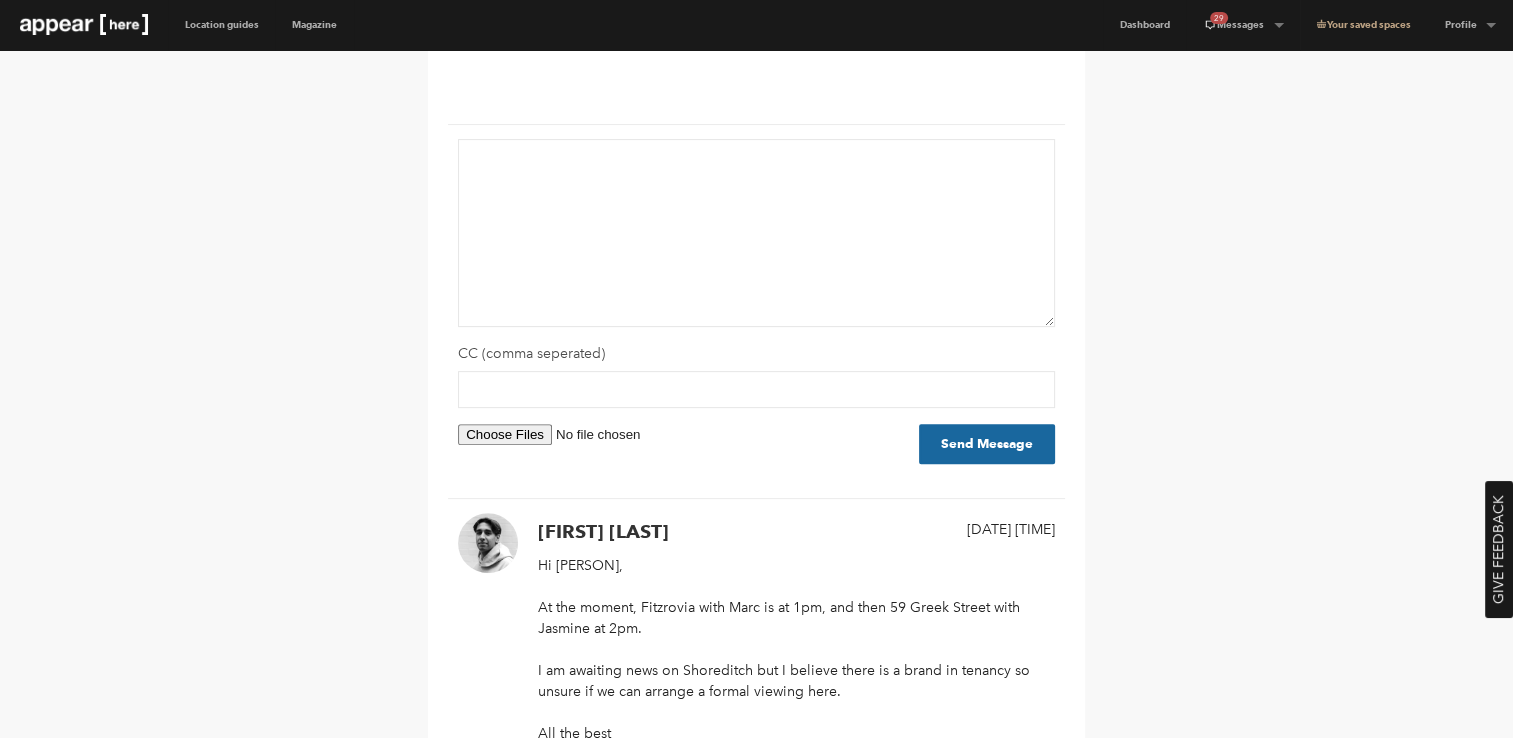 scroll, scrollTop: 550, scrollLeft: 0, axis: vertical 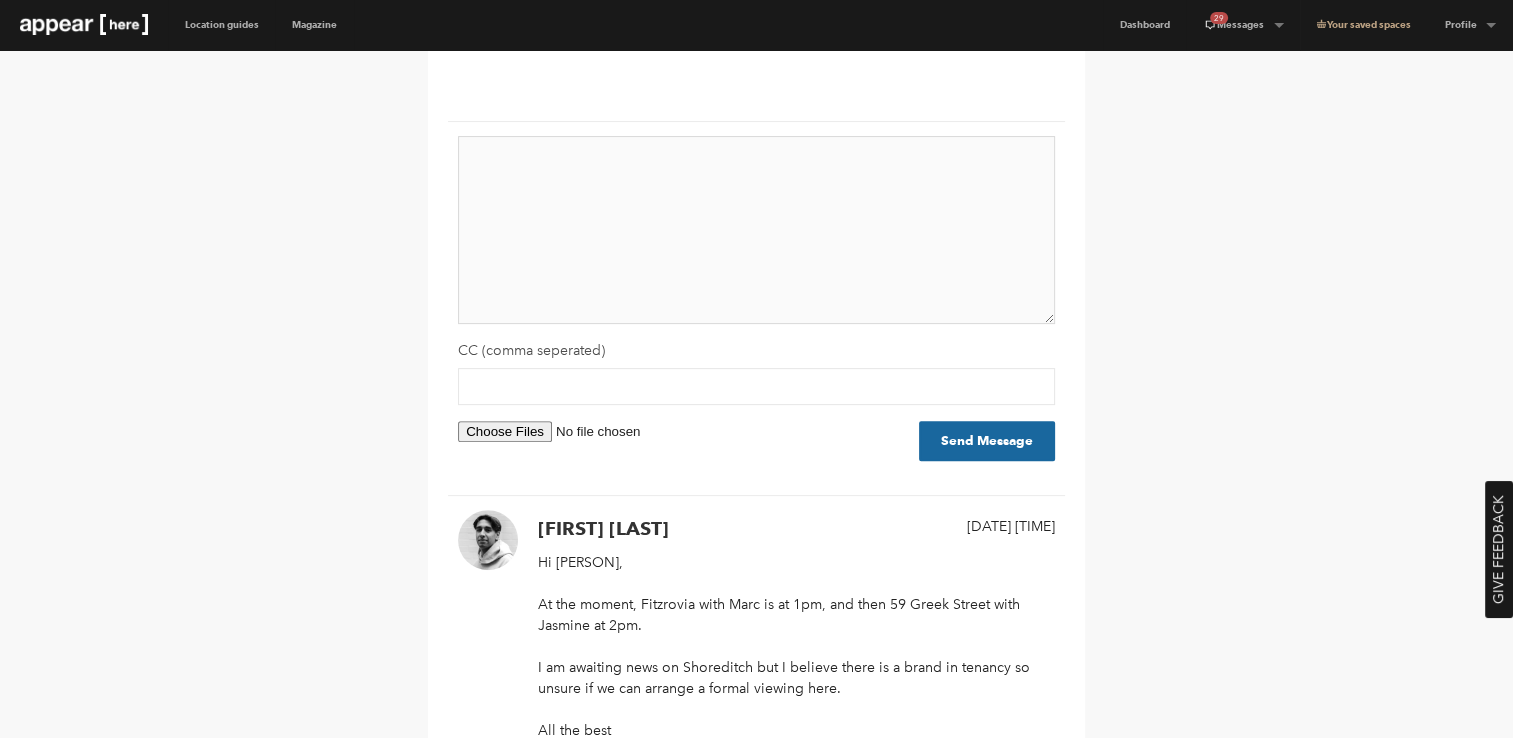 click at bounding box center [756, 230] 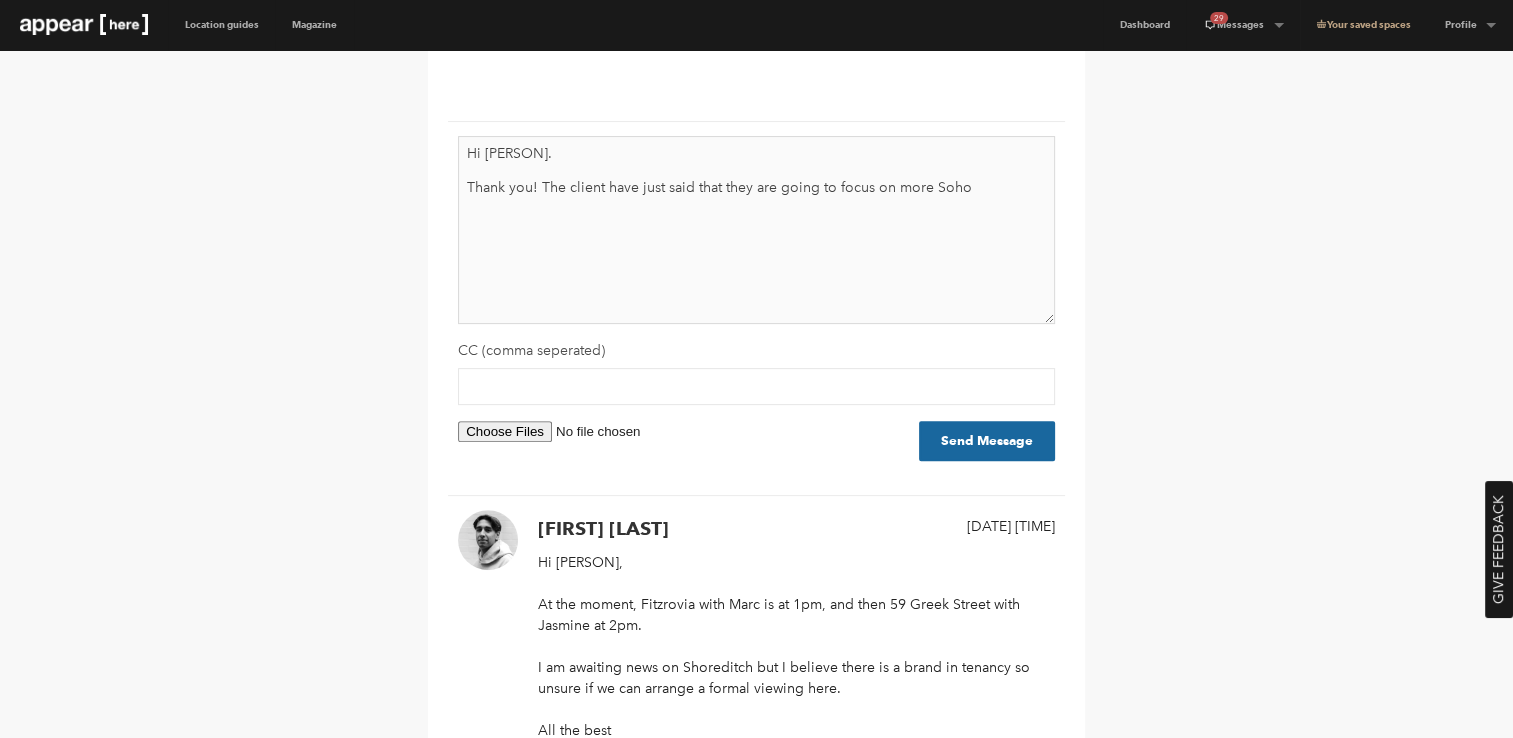 click on "Hi [PERSON].
Thank you! The client have just said that they are going to focus on more Soho" at bounding box center (756, 230) 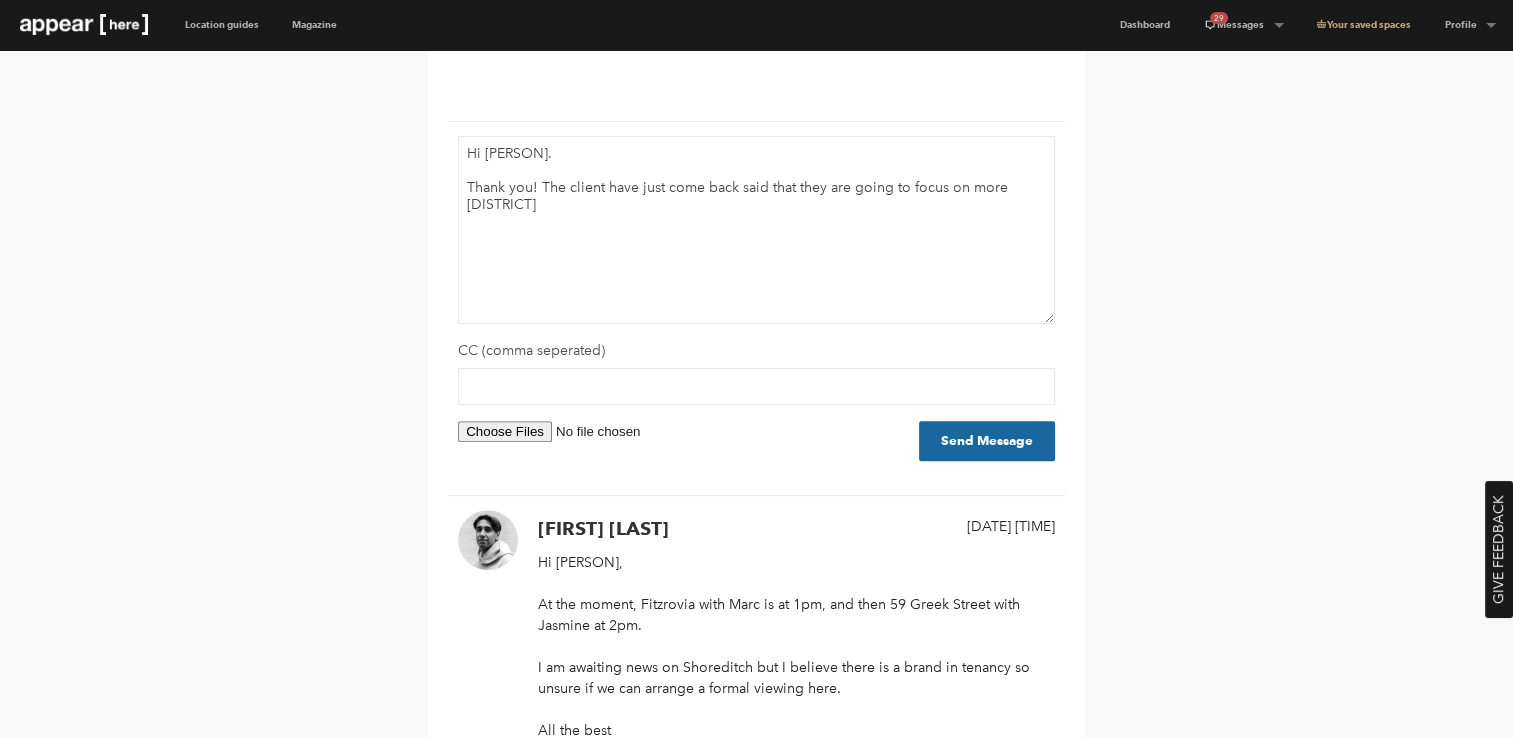 click on "Your concierge
[PERSON]
After graduating with a law degree from Oxford University, [PERSON] brought together his passion for art, fashion and retail by joining Appear Here as a concierge. He now merges his interests and expertise to curate exceptional retail experiences. [PERSON]'s career in retail has spanned some of London’s most iconic locations. From crafting bespoke pieces for celebrity clients on Savile Row, to managing high-traffic spaces on Oxford Street. He is music obsessed, and ran his own event series and spent last summer studying music production and sound design in New York City. As a London native, he enjoys exploring new and forgotten parts of the city, and delving into the rich art and music scene London has to offer.
Hi [PERSON].
Thank you! The client have just come back said that they are going to focus on more Soho CC (comma seperated) Send Message Attachments will not be included inline. 8 July 2025 09:49 [PERSON]  Parvez 8 July 2025 09:31 [PERSON] Hall 7 July 2025 12:39" at bounding box center [757, 2771] 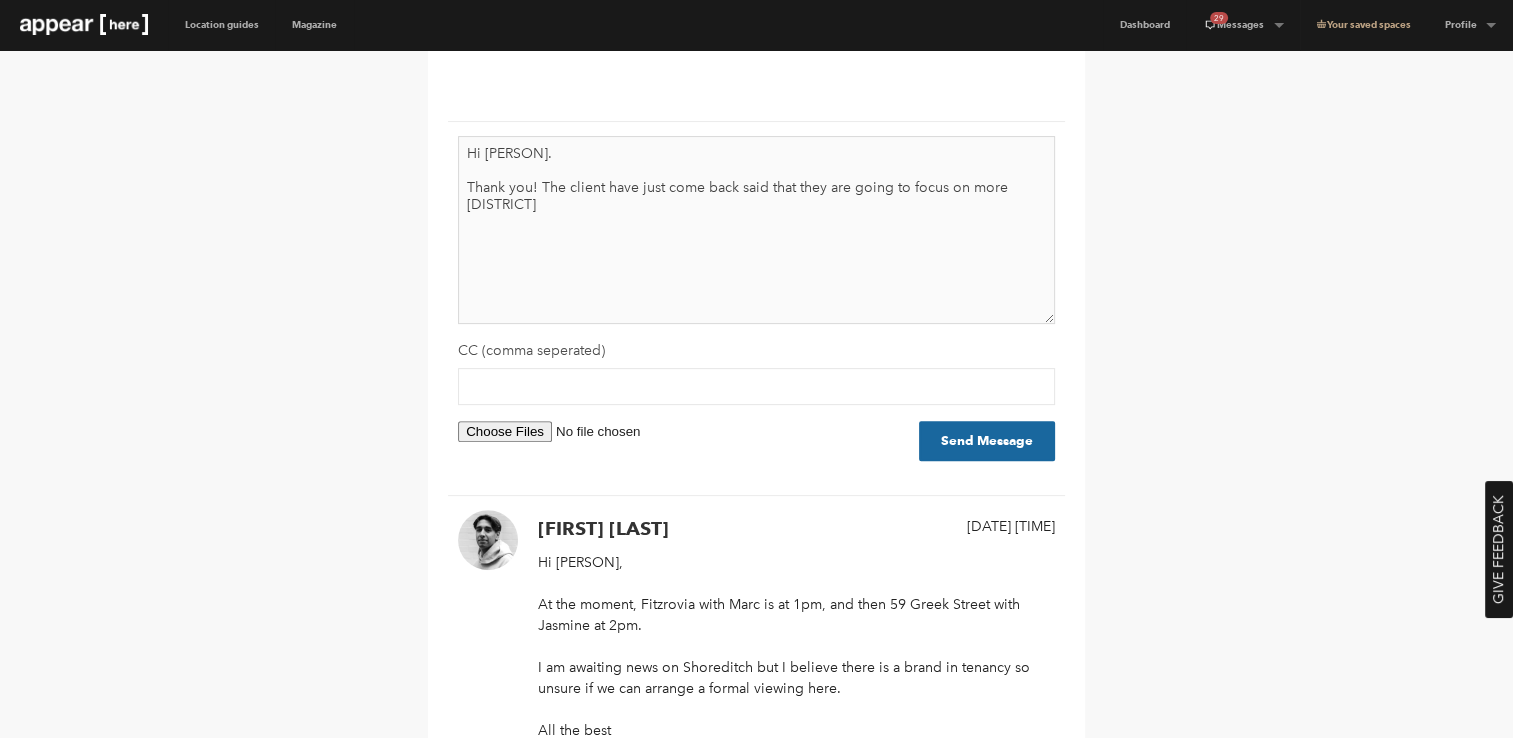 click on "Hi [PERSON].
Thank you! The client have just come back said that they are going to focus on more [DISTRICT]" at bounding box center [756, 230] 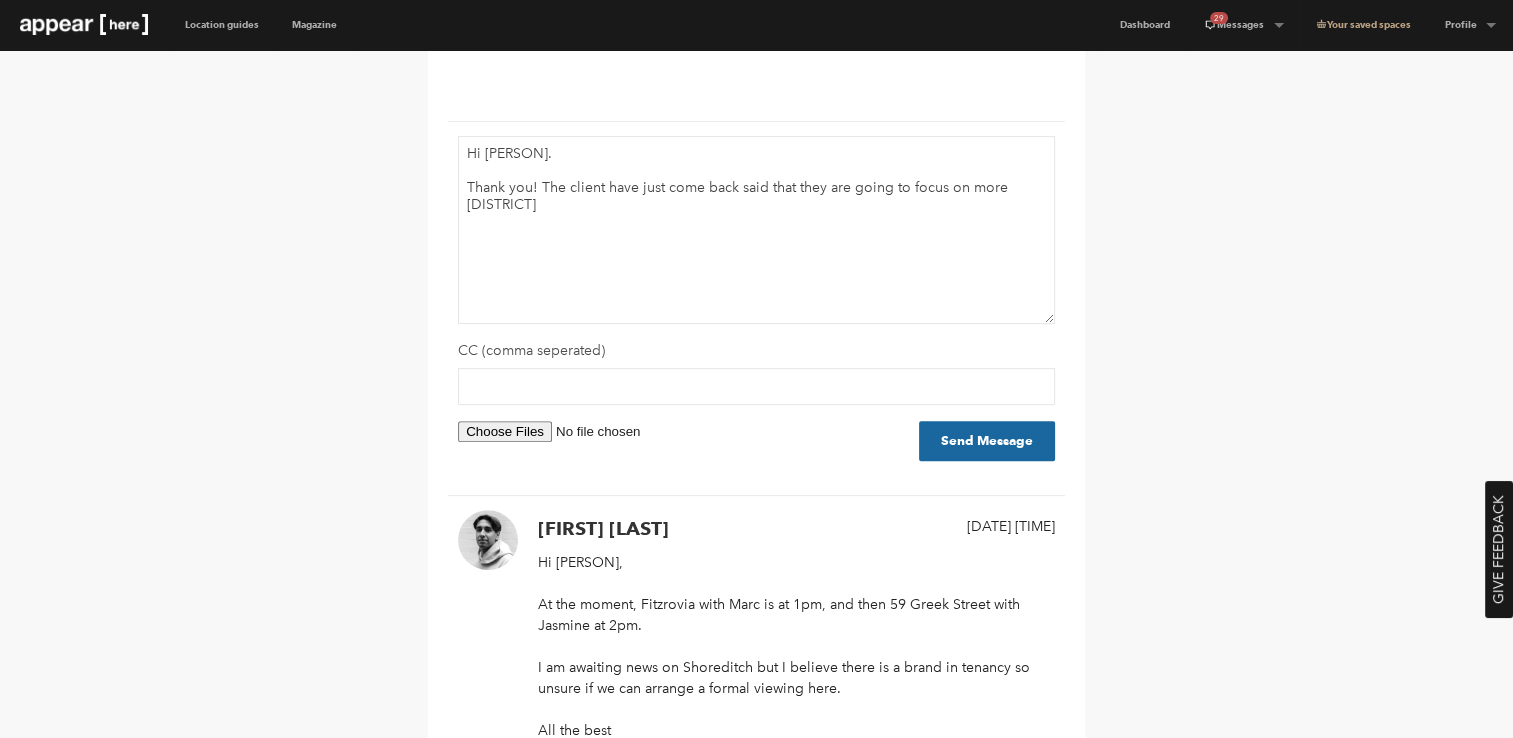 click on "Your concierge
[PERSON]
After graduating with a law degree from Oxford University, [PERSON] brought together his passion for art, fashion and retail by joining Appear Here as a concierge. He now merges his interests and expertise to curate exceptional retail experiences. [PERSON]'s career in retail has spanned some of London’s most iconic locations. From crafting bespoke pieces for celebrity clients on Savile Row, to managing high-traffic spaces on Oxford Street. He is music obsessed, and ran his own event series and spent last summer studying music production and sound design in New York City. As a London native, he enjoys exploring new and forgotten parts of the city, and delving into the rich art and music scene London has to offer.
Hi [PERSON].
Thank you! The client have just come back said that they are going to focus on more Soho CC (comma seperated) Send Message Attachments will not be included inline. 8 July 2025 09:49 [PERSON]  Parvez 8 July 2025 09:31 [PERSON] Hall 7 July 2025 12:39" at bounding box center (757, 2771) 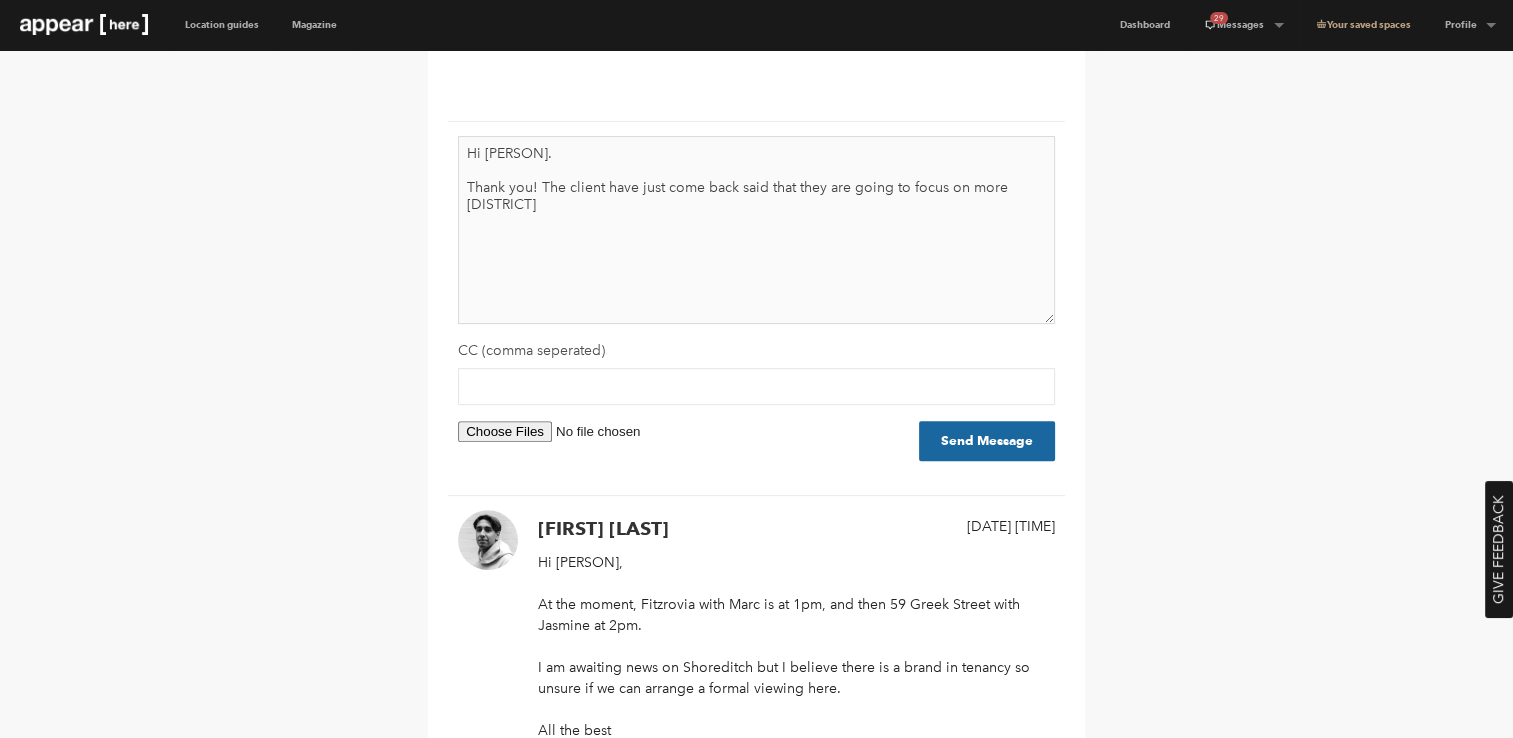 click on "Hi [PERSON].
Thank you! The client have just come back said that they are going to focus on more [DISTRICT]" at bounding box center [756, 230] 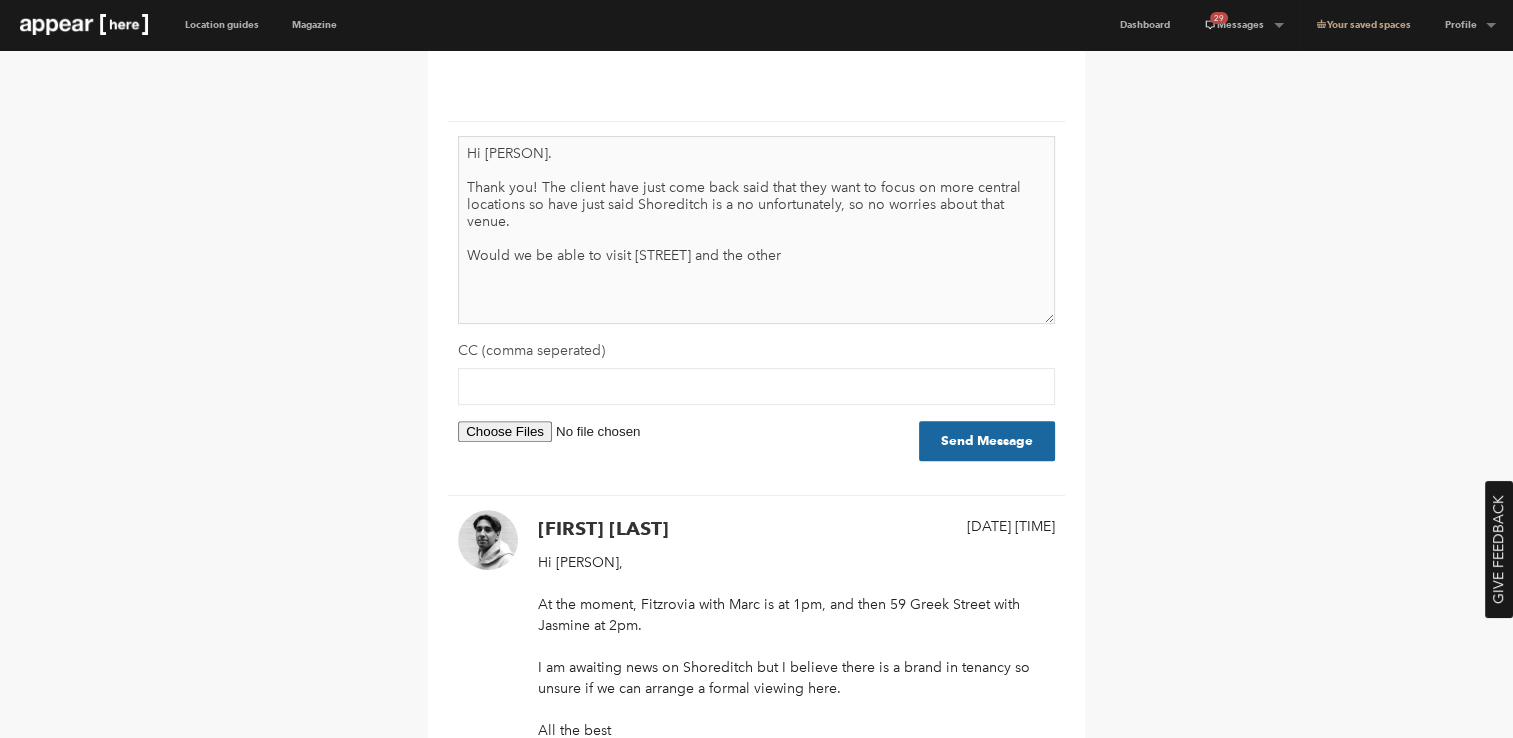 paste on "Fitzrovia – Great Titchfield Street Gallery" 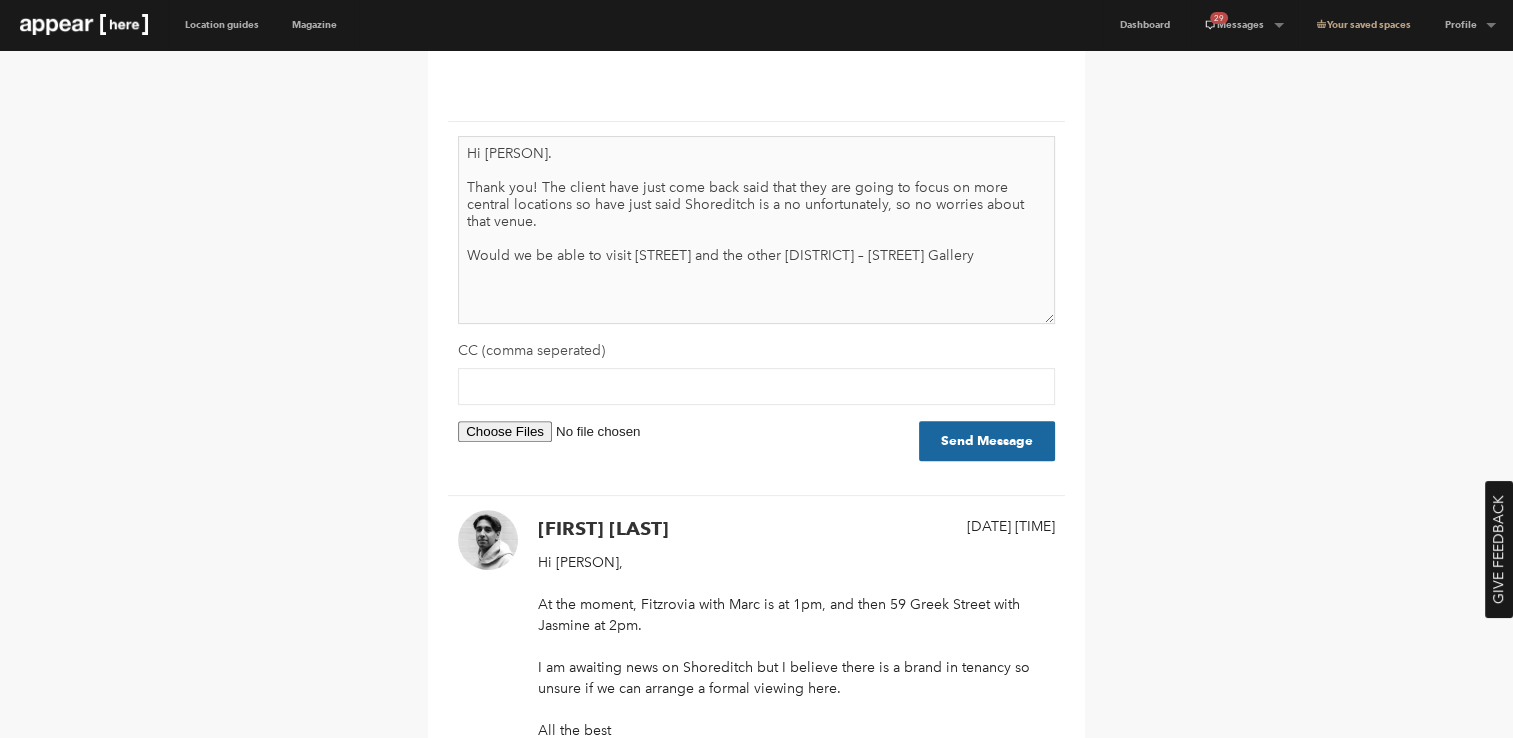 click on "Hi [PERSON].
Thank you! The client have just come back said that they are going to focus on more central locations so have just said Shoreditch is a no unfortunately, so no worries about that venue.
Would we be able to visit [STREET] and the other [DISTRICT] – [STREET] Gallery" at bounding box center (756, 230) 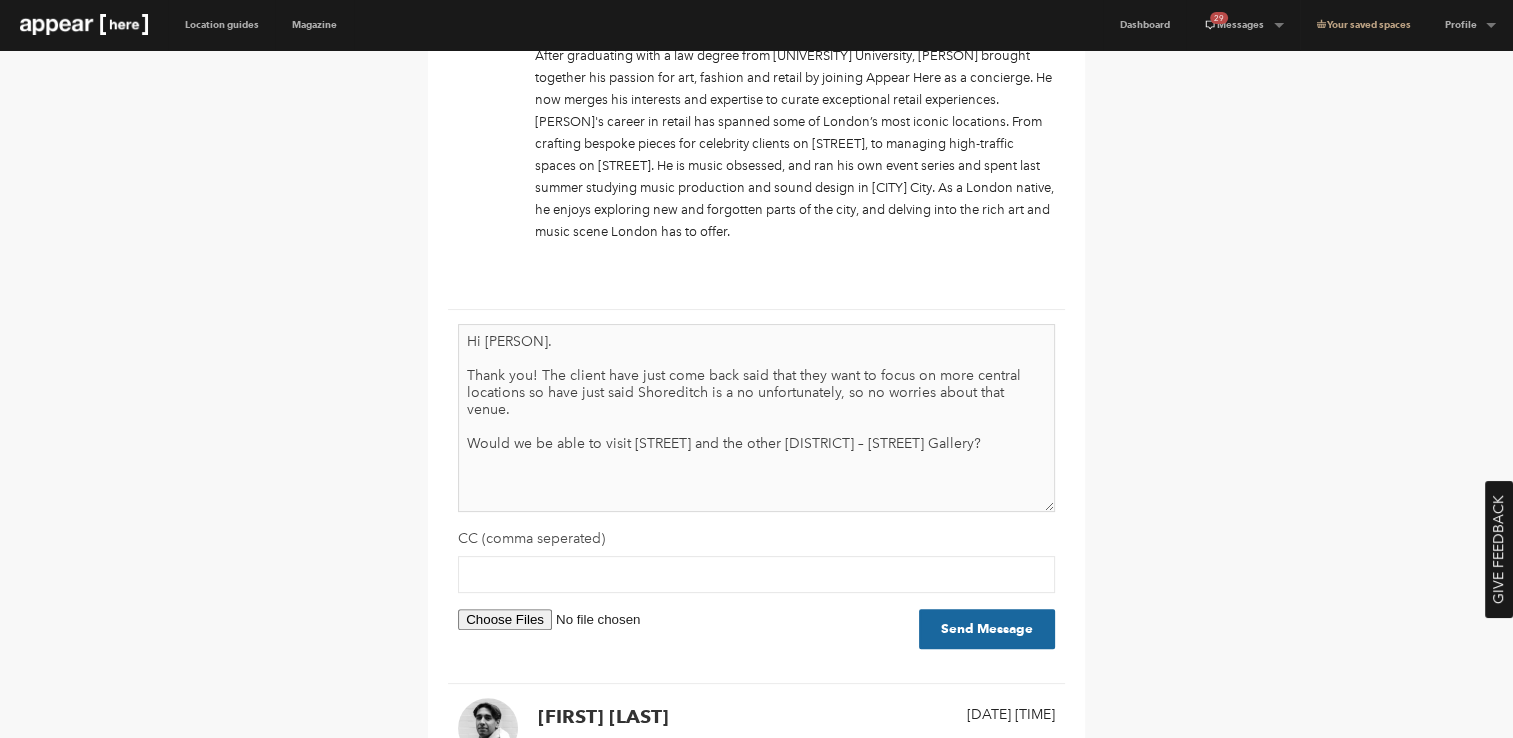 scroll, scrollTop: 366, scrollLeft: 0, axis: vertical 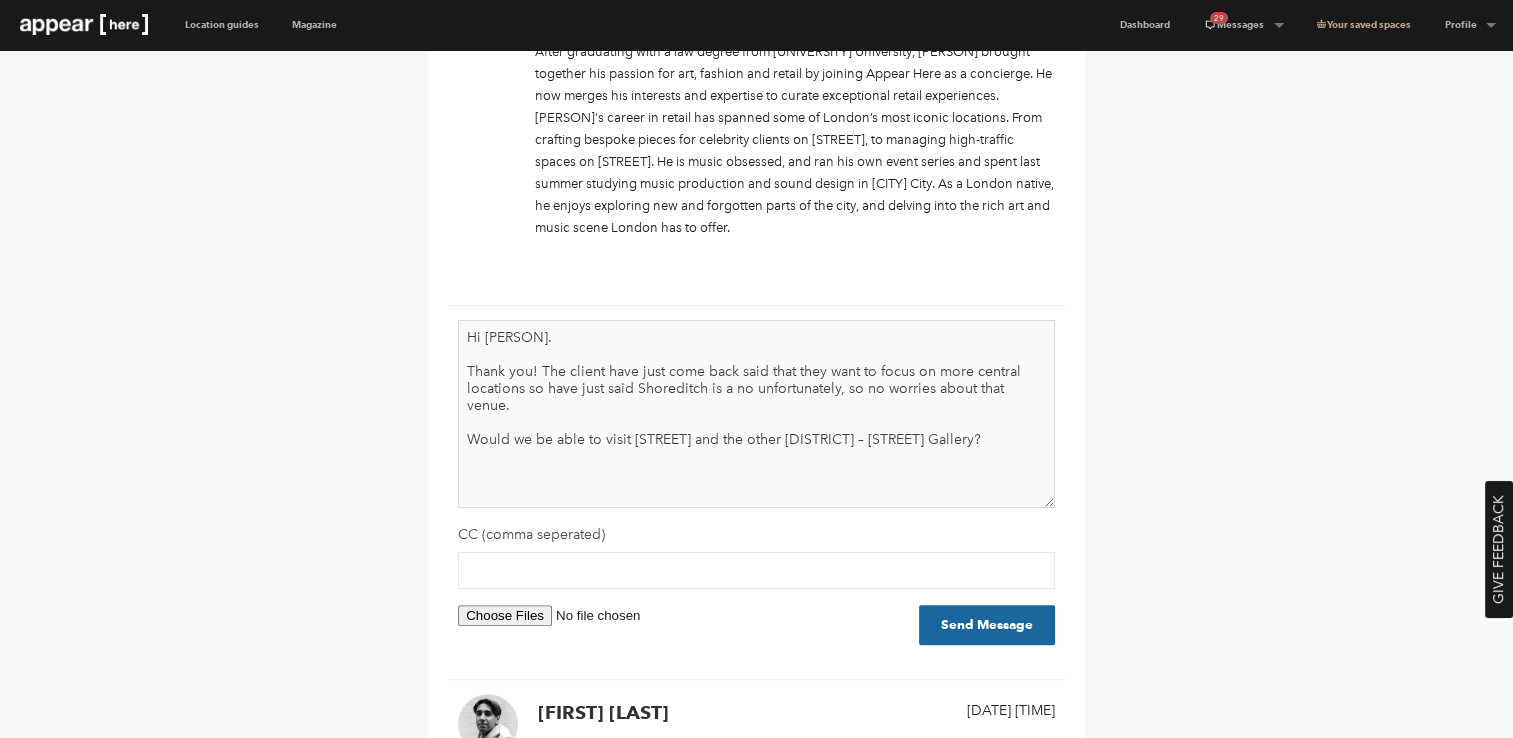 drag, startPoint x: 888, startPoint y: 370, endPoint x: 828, endPoint y: 369, distance: 60.00833 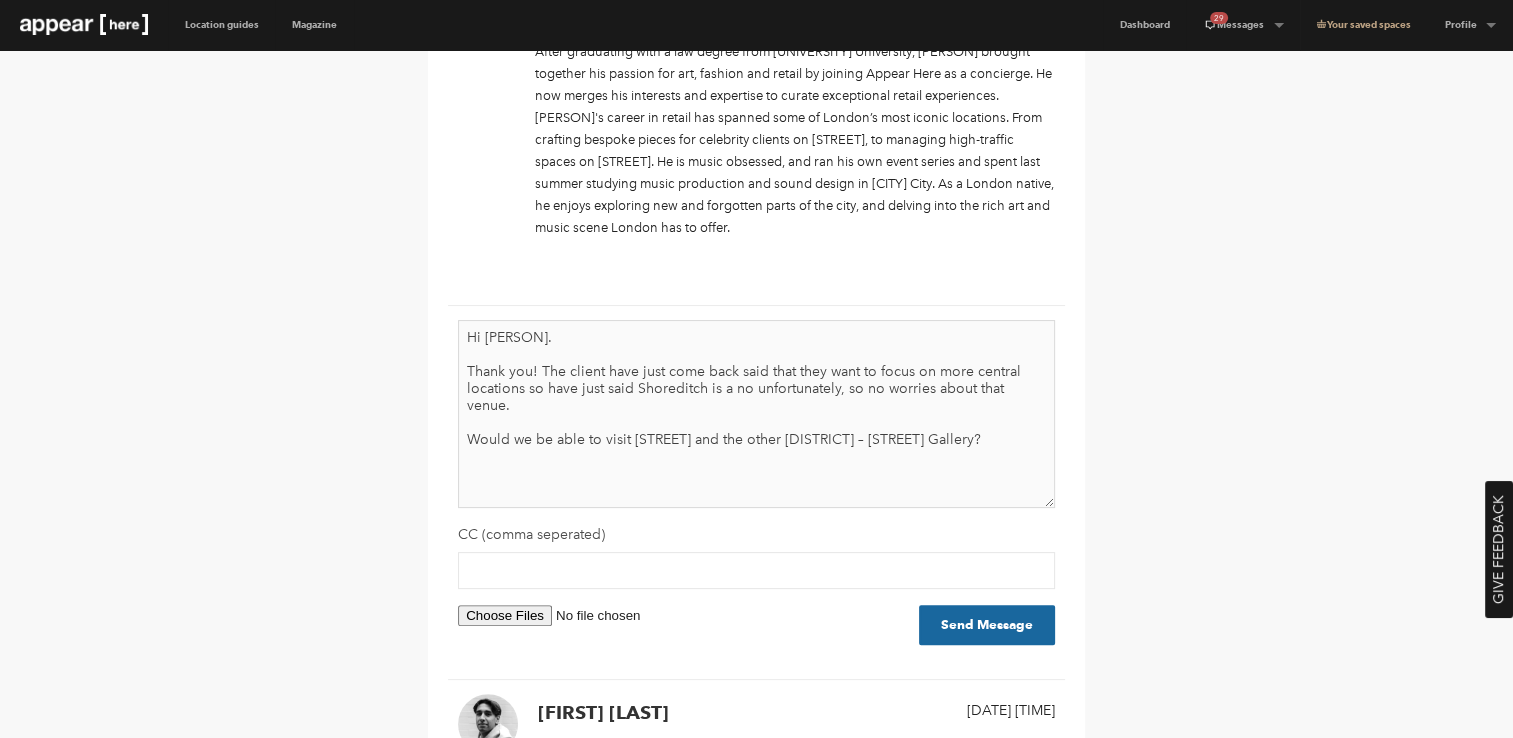 click on "Hi [PERSON].
Thank you! The client have just come back said that they want to focus on more central locations so have just said Shoreditch is a no unfortunately, so no worries about that venue.
Would we be able to visit [STREET] and the other [DISTRICT] – [STREET] Gallery?" at bounding box center (756, 414) 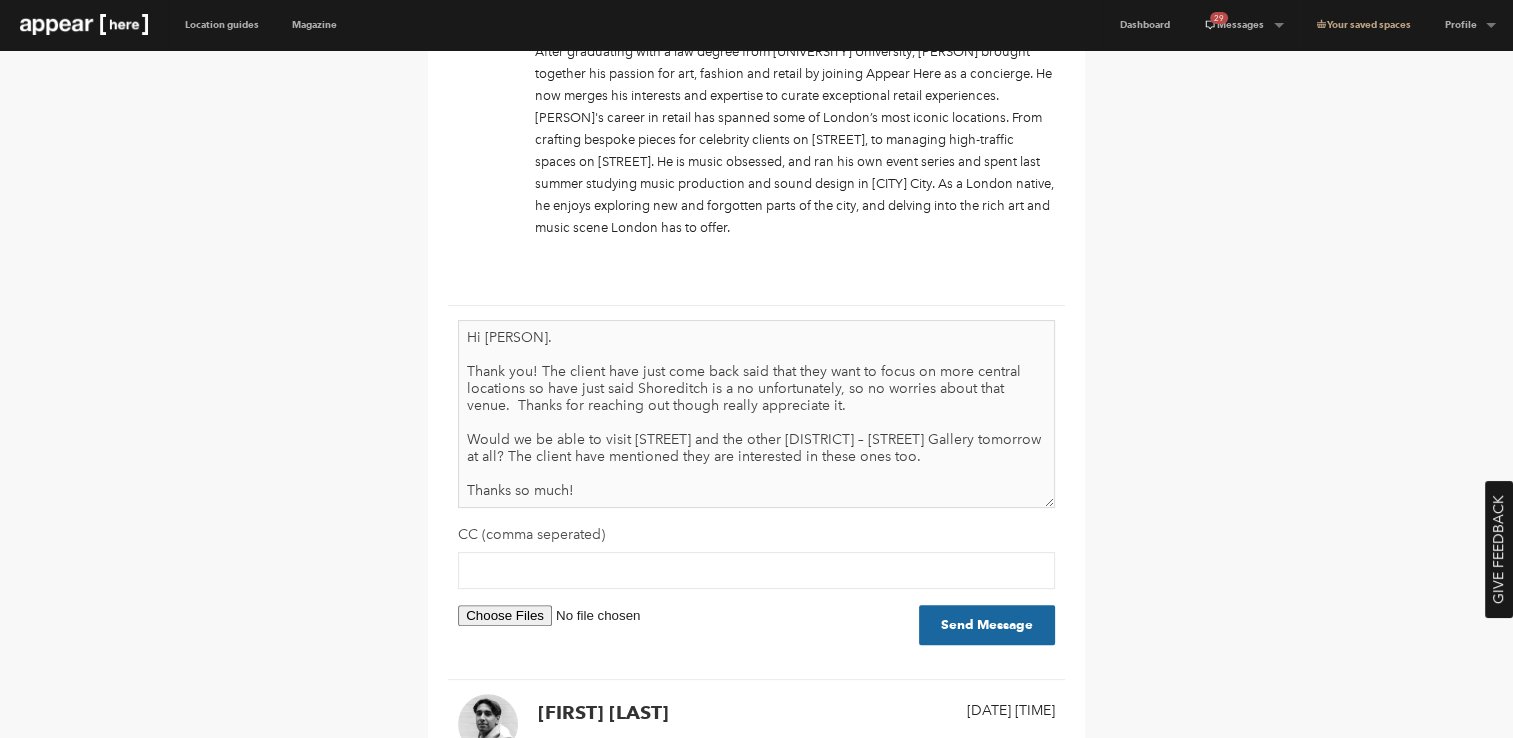 click on "Hi [PERSON].
Thank you! The client have just come back said that they want to focus on more central locations so have just said Shoreditch is a no unfortunately, so no worries about that venue.  Thanks for reaching out though really appreciate it.
Would we be able to visit [STREET] and the other [DISTRICT] – [STREET] Gallery tomorrow at all? The client have mentioned they are interested in these ones too.
Thanks so much!" at bounding box center [756, 414] 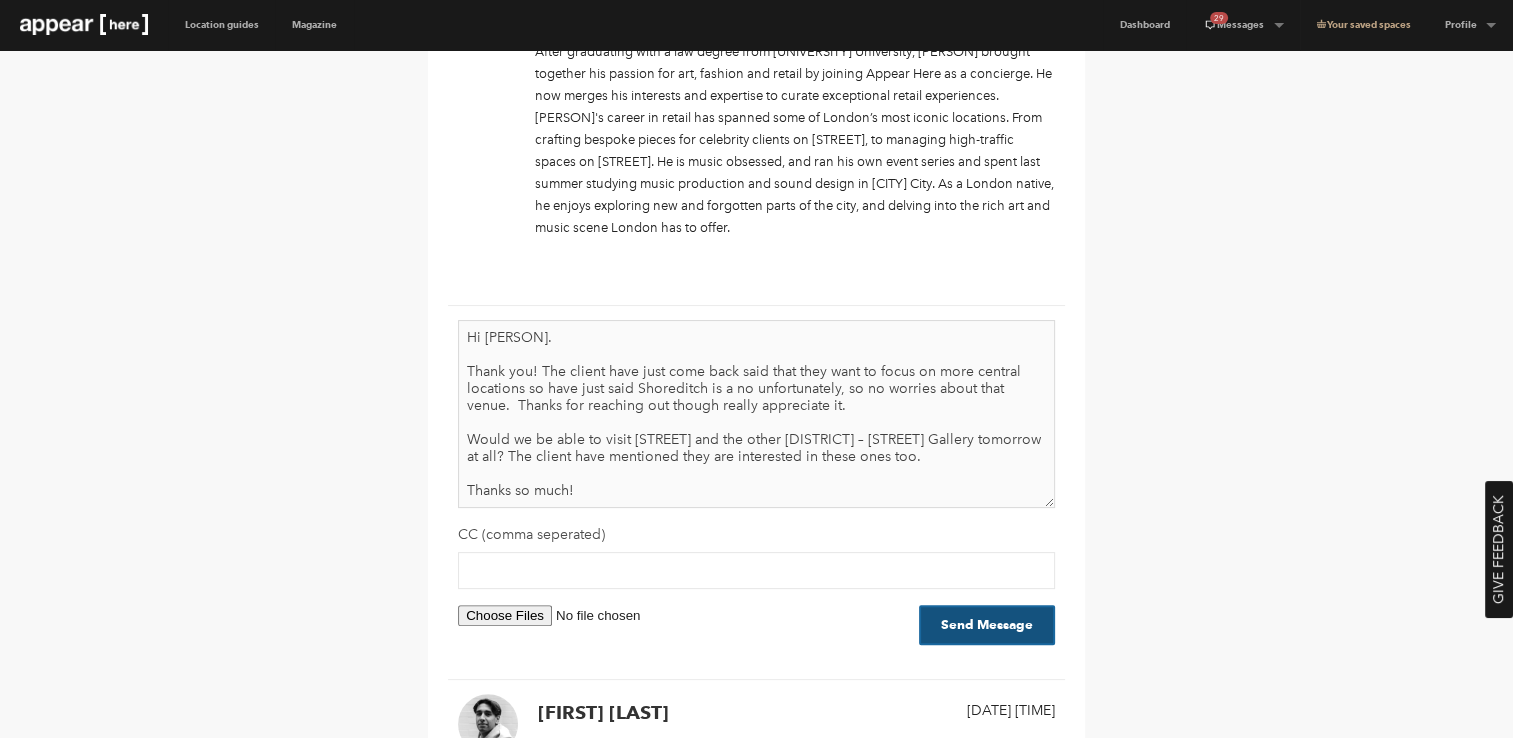 type on "Hi [PERSON].
Thank you! The client have just come back said that they want to focus on more central locations so have just said Shoreditch is a no unfortunately, so no worries about that venue.  Thanks for reaching out though really appreciate it.
Would we be able to visit [STREET] and the other [DISTRICT] – [STREET] Gallery tomorrow at all? The client have mentioned they are interested in these ones too.
Thanks so much!" 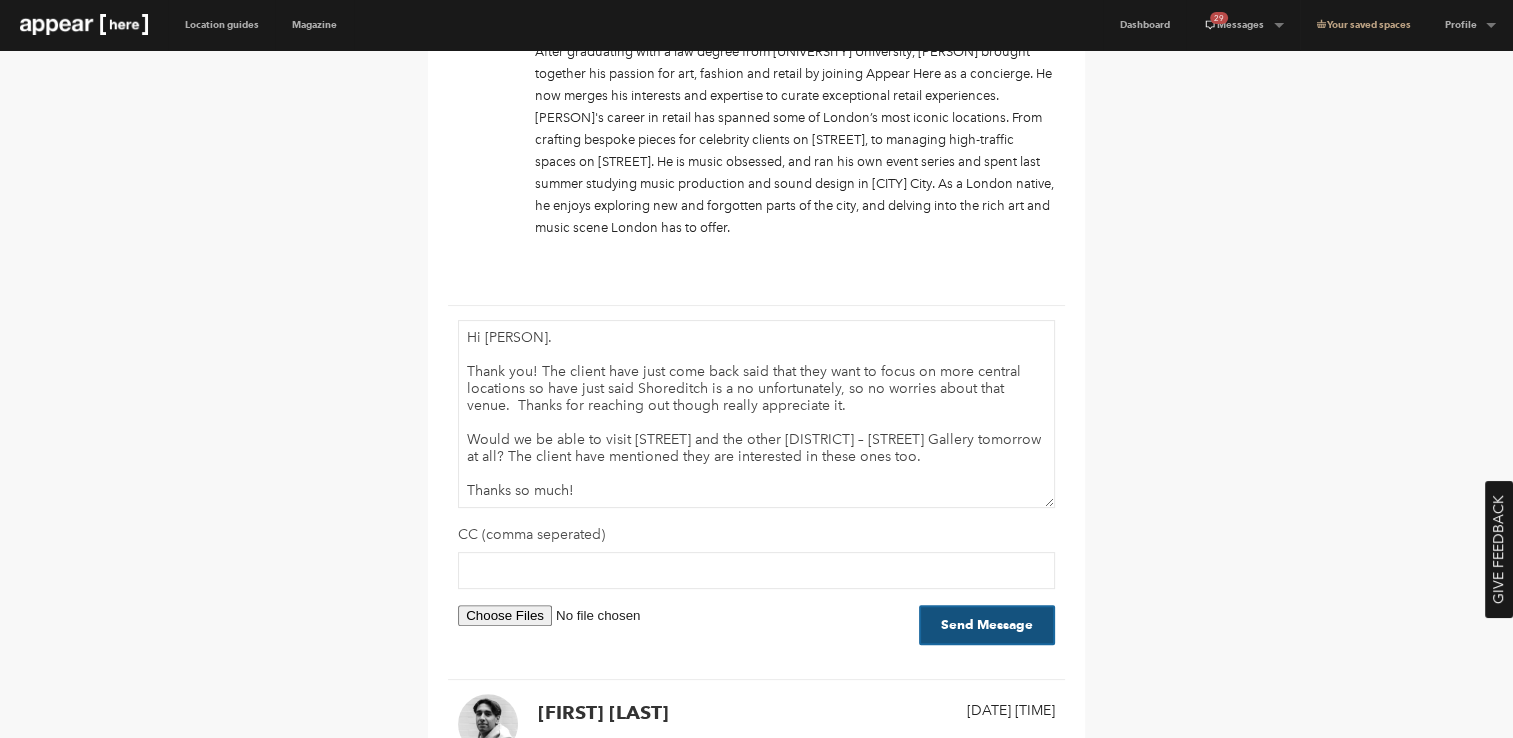 click on "Send Message" at bounding box center [987, 625] 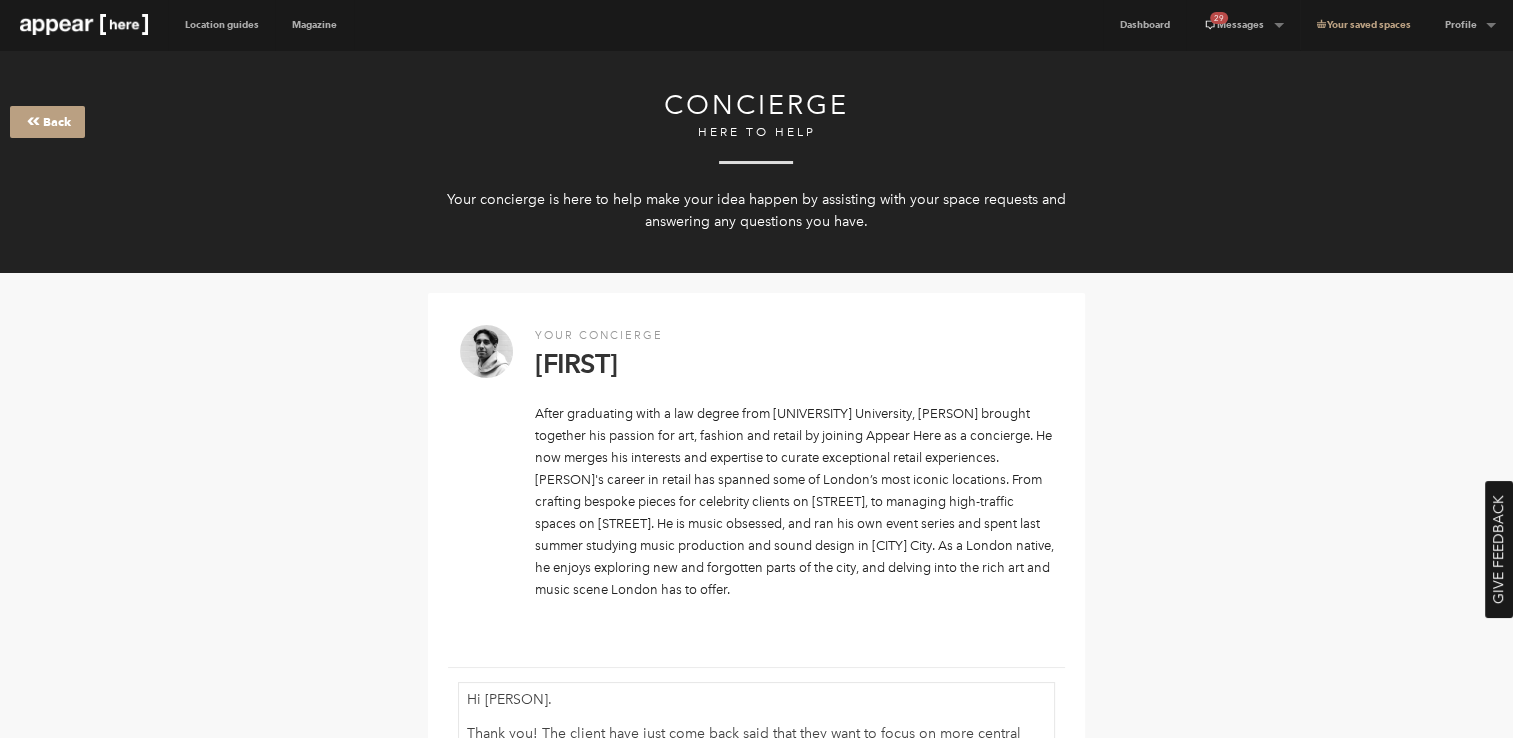 scroll, scrollTop: 3, scrollLeft: 0, axis: vertical 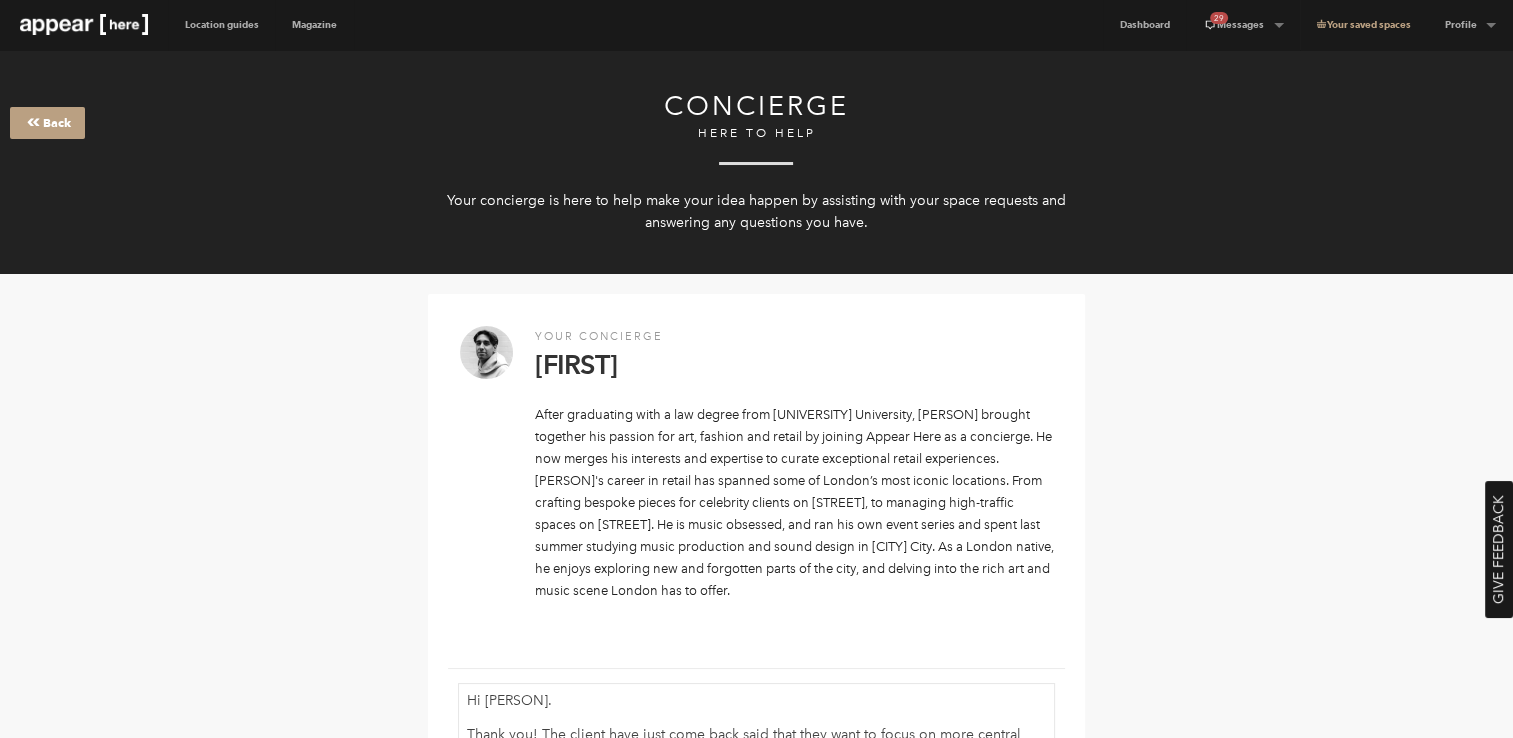click on "Your concierge
[PERSON]
After graduating with a law degree from [UNIVERSITY] University, [PERSON] brought together his passion for art, fashion and retail by joining Appear Here as a concierge. He now merges his interests and expertise to curate exceptional retail experiences. [PERSON]'s career in retail has spanned some of London’s most iconic locations. From crafting bespoke pieces for celebrity clients on [STREET], to managing high-traffic spaces on [STREET]. He is music obsessed, and ran his own event series and spent last summer studying music production and sound design in [CITY] City. As a London native, he enjoys exploring new and forgotten parts of the city, and delving into the rich art and music scene London has to offer.
CC (comma seperated) Send Message Attachments will not be included inline. [DATE] [TIME] [PERSON] [PERSON] [DATE] [TIME] [PERSON]  [PERSON] Hey [PERSON],
No worries! [DATE] [TIME] [PERSON]  [PERSON]" at bounding box center [757, 3477] 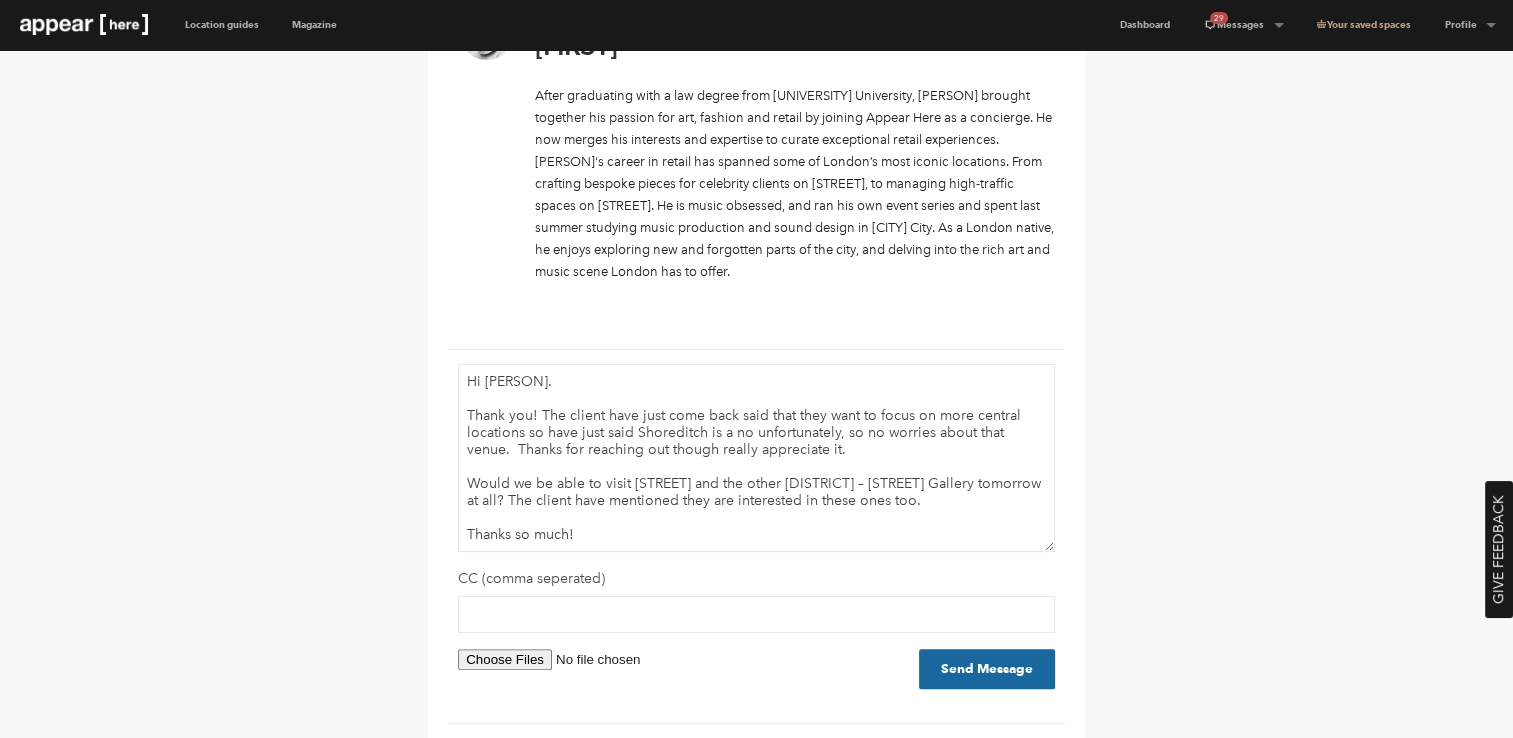 scroll, scrollTop: 0, scrollLeft: 0, axis: both 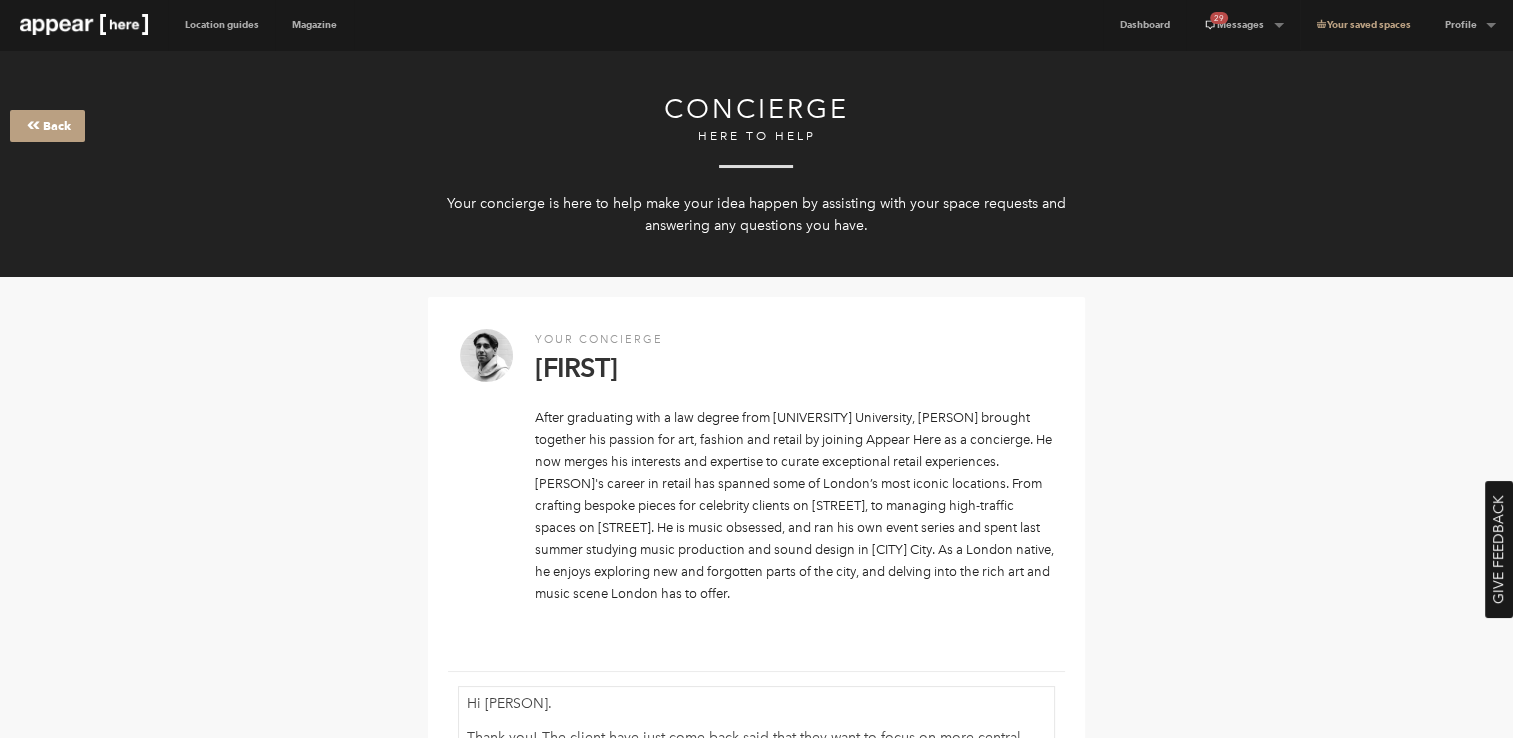 click on "Your concierge
[PERSON]
After graduating with a law degree from [UNIVERSITY] University, [PERSON] brought together his passion for art, fashion and retail by joining Appear Here as a concierge. He now merges his interests and expertise to curate exceptional retail experiences. [PERSON]'s career in retail has spanned some of London’s most iconic locations. From crafting bespoke pieces for celebrity clients on [STREET], to managing high-traffic spaces on [STREET]. He is music obsessed, and ran his own event series and spent last summer studying music production and sound design in [CITY] City. As a London native, he enjoys exploring new and forgotten parts of the city, and delving into the rich art and music scene London has to offer.
CC (comma seperated) Send Message Attachments will not be included inline. [DATE] [TIME] [PERSON] [PERSON] [DATE] [TIME] [PERSON]  [PERSON] Hey [PERSON],
No worries! [DATE] [TIME] [PERSON]  [PERSON]" at bounding box center [757, 3480] 